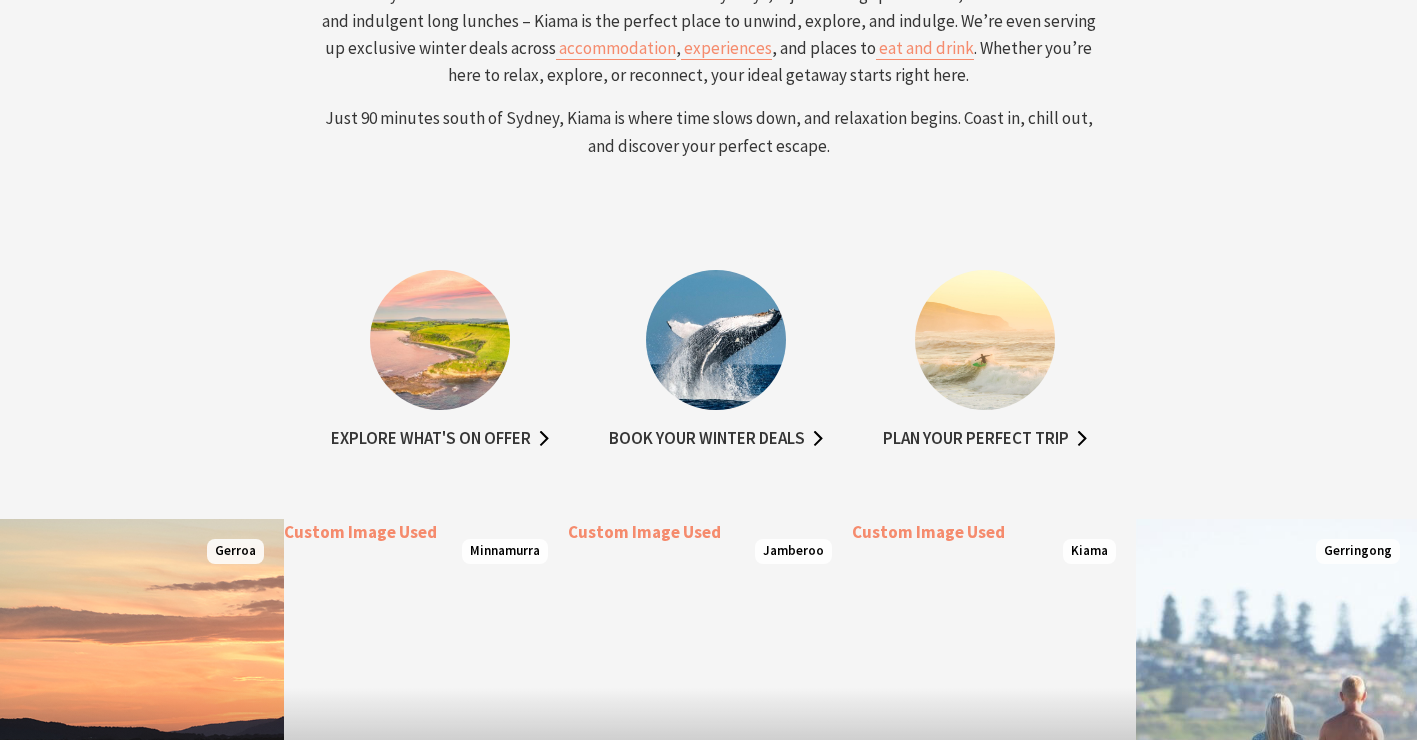 scroll, scrollTop: 836, scrollLeft: 0, axis: vertical 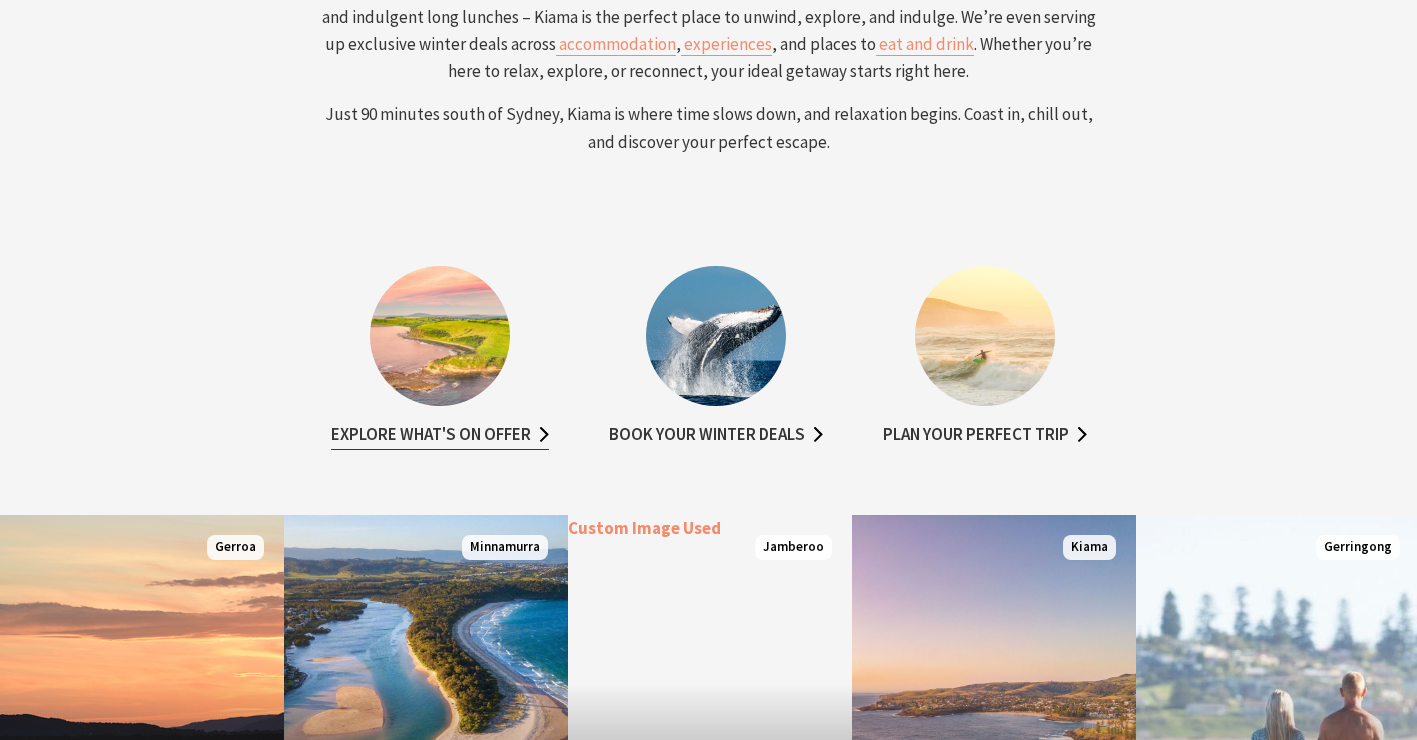 click on "Explore what's on offer" at bounding box center [440, 435] 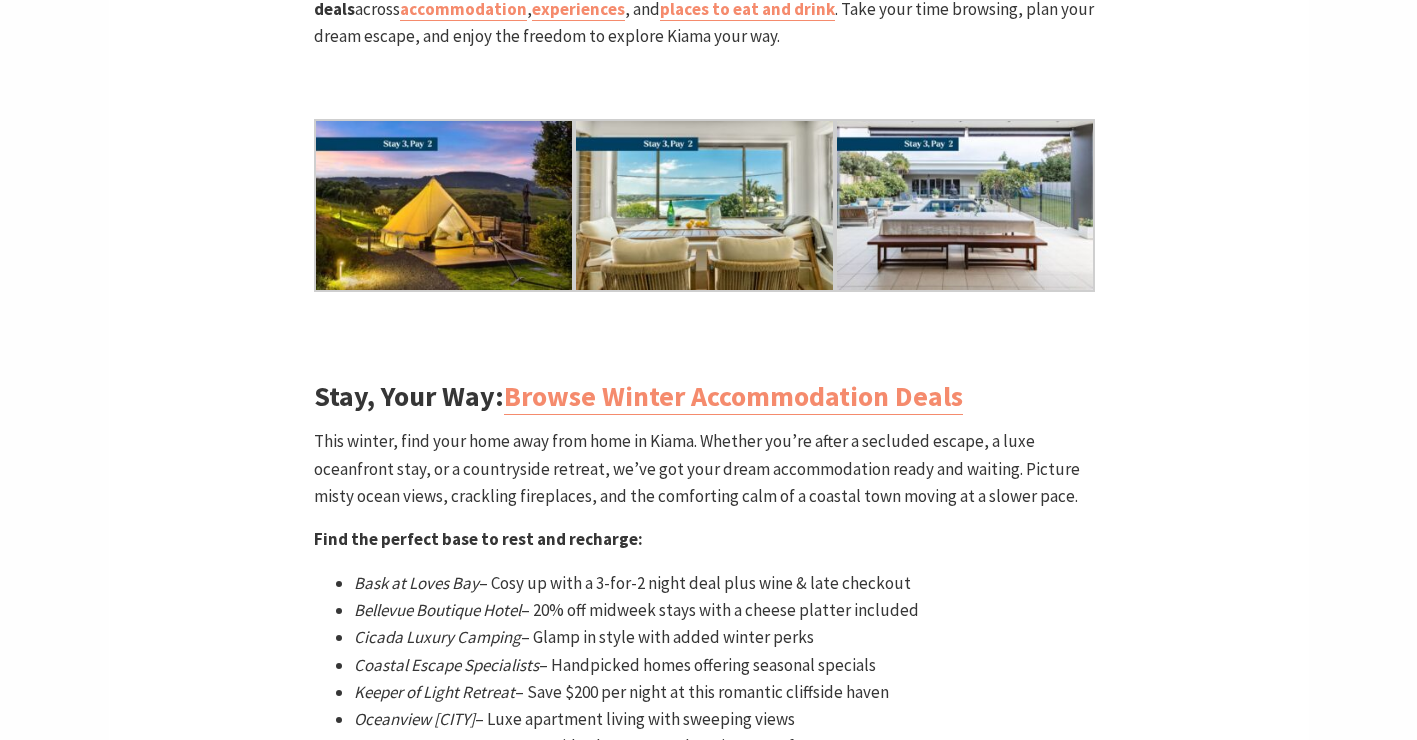 scroll, scrollTop: 1292, scrollLeft: 0, axis: vertical 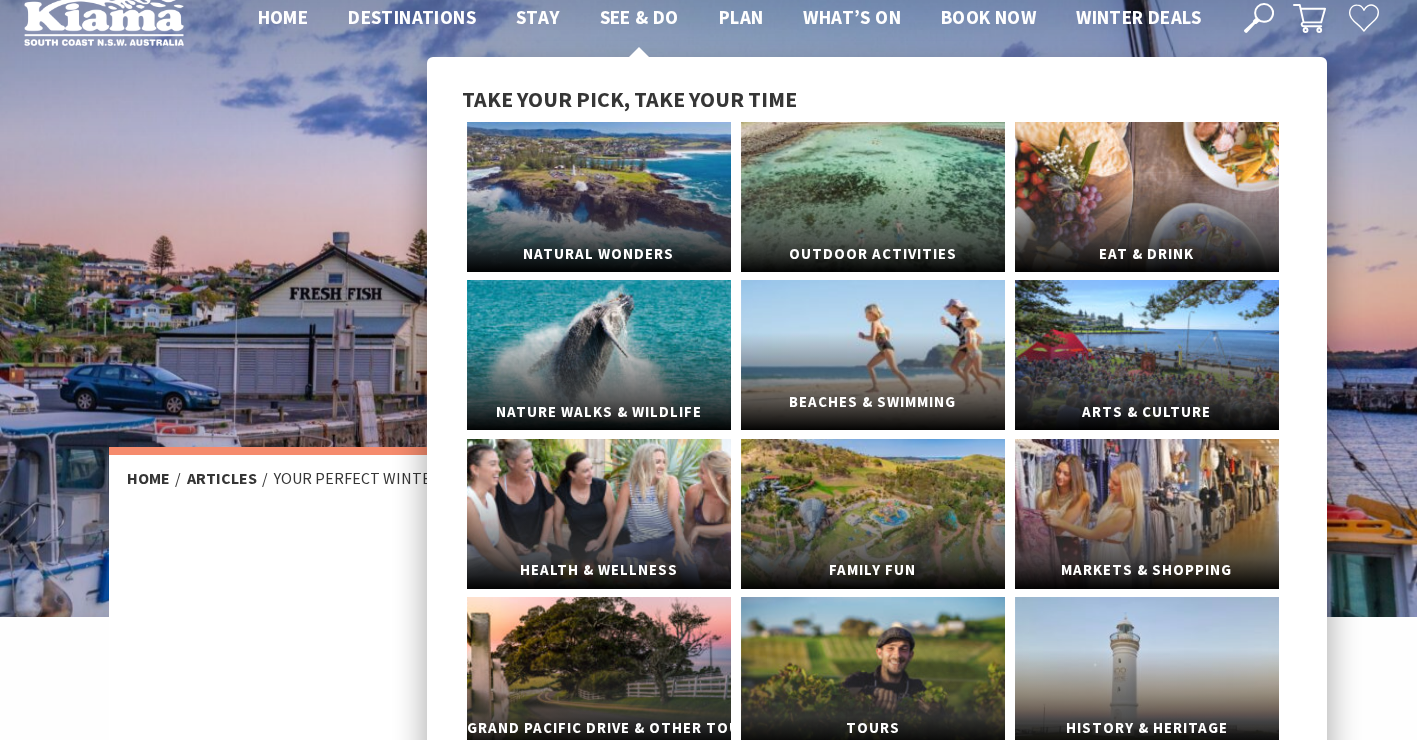 click on "Beaches & Swimming" at bounding box center [873, 355] 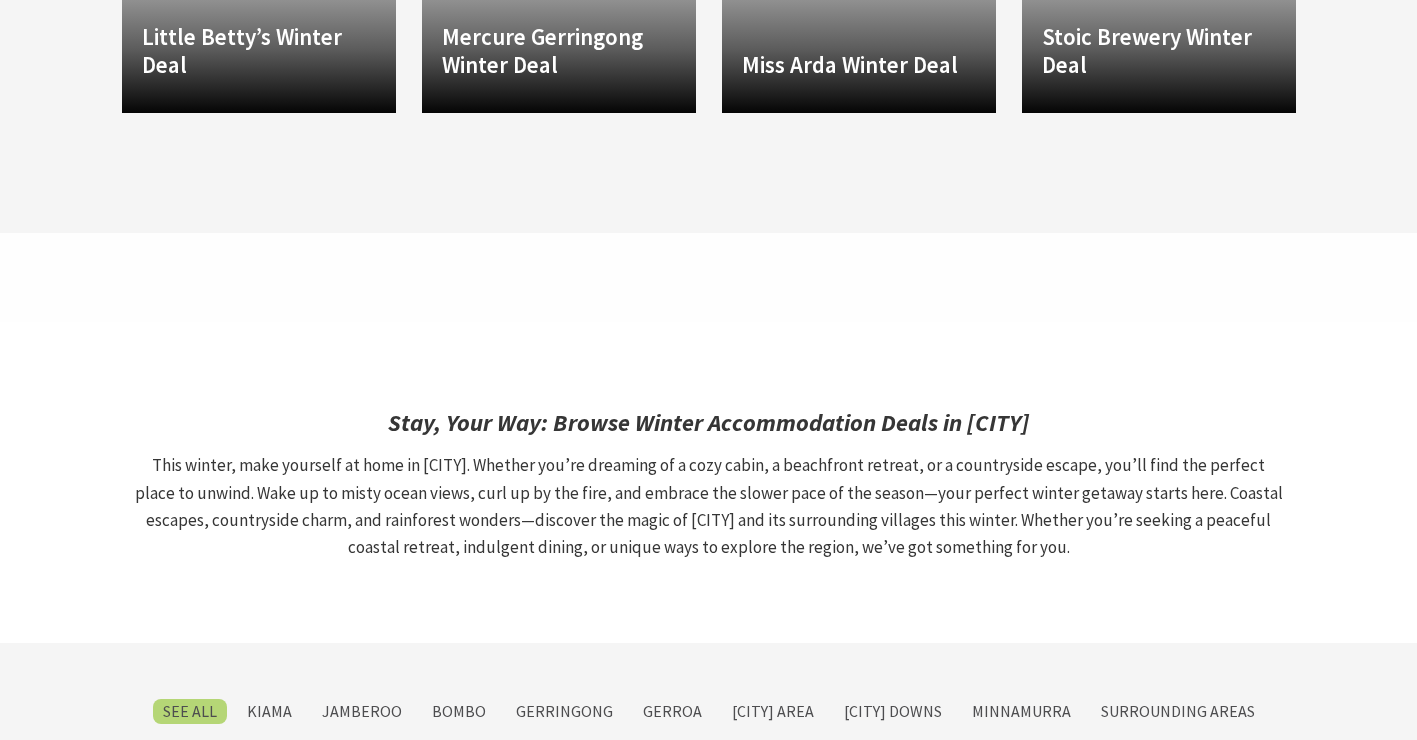 scroll, scrollTop: 3213, scrollLeft: 0, axis: vertical 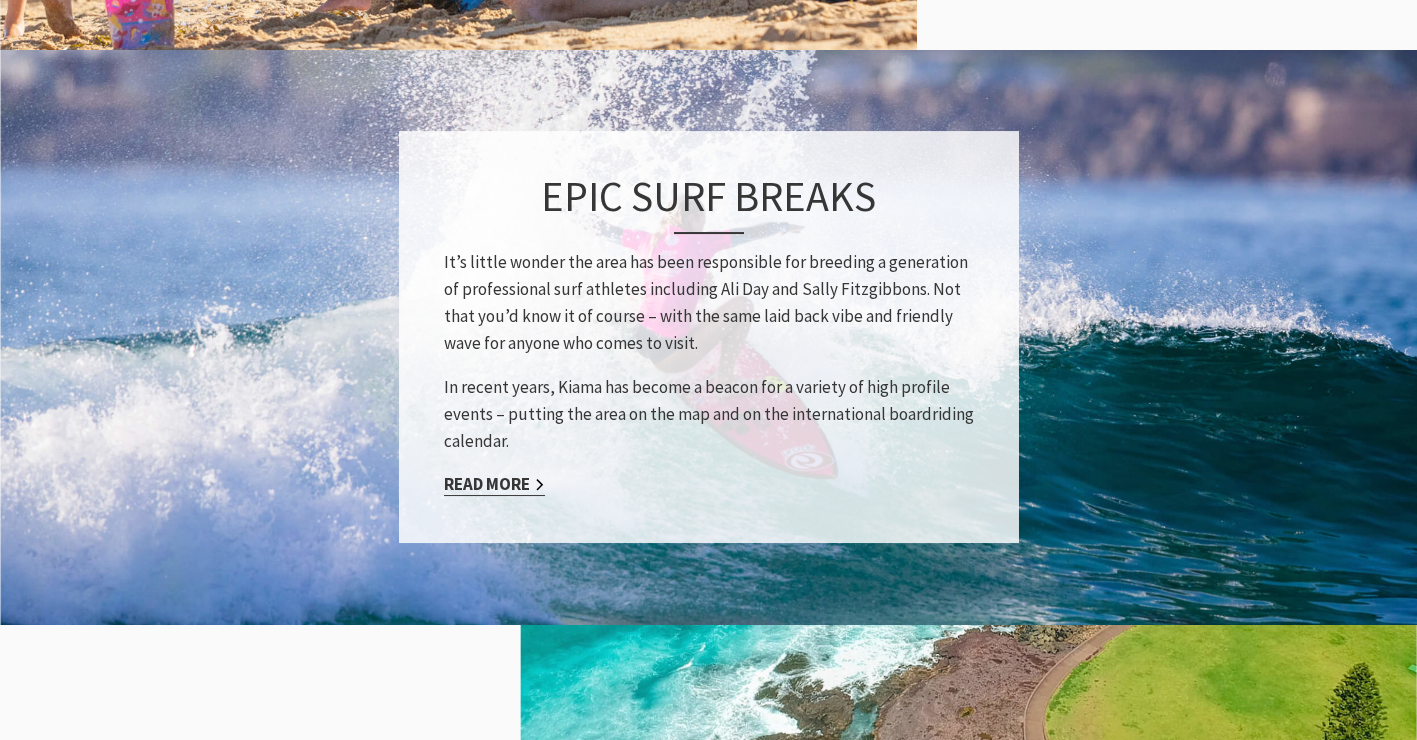 click on "Read More" at bounding box center (494, 484) 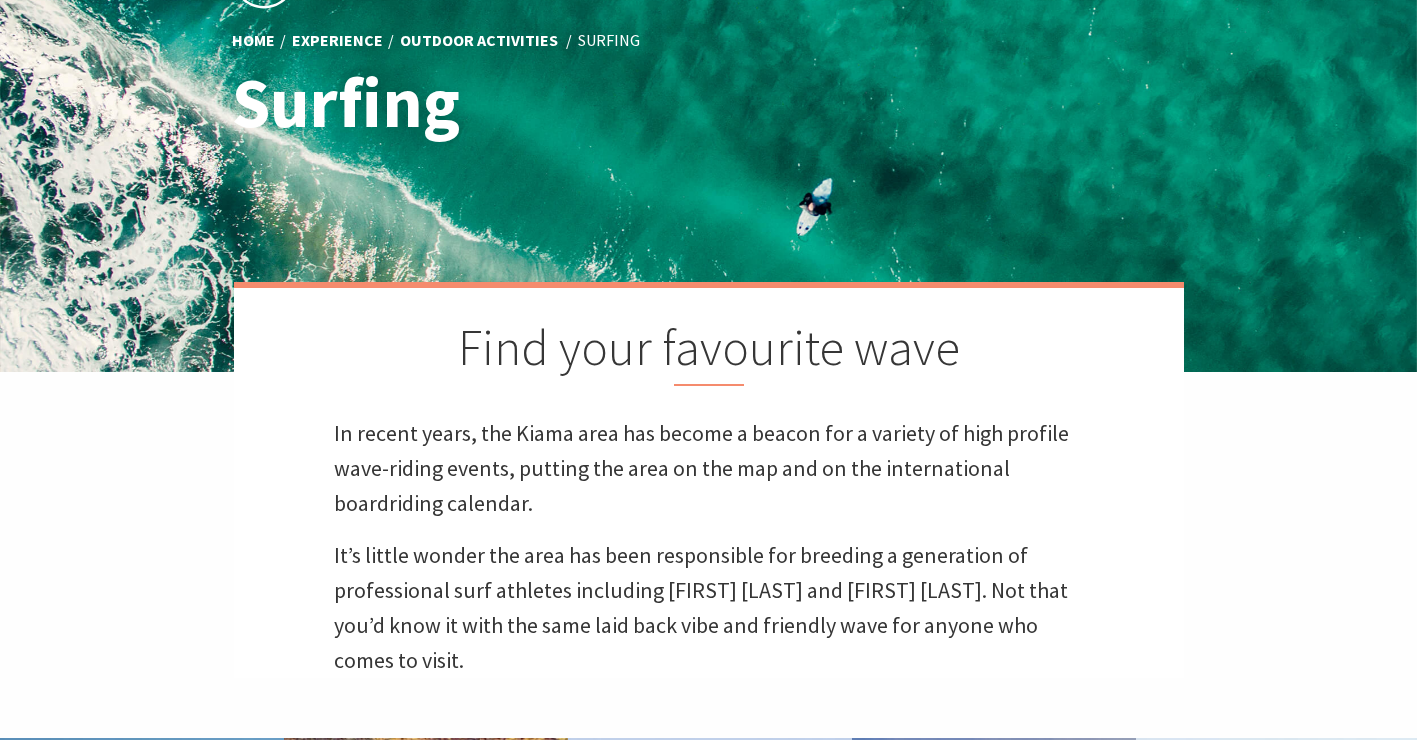 scroll, scrollTop: 286, scrollLeft: 0, axis: vertical 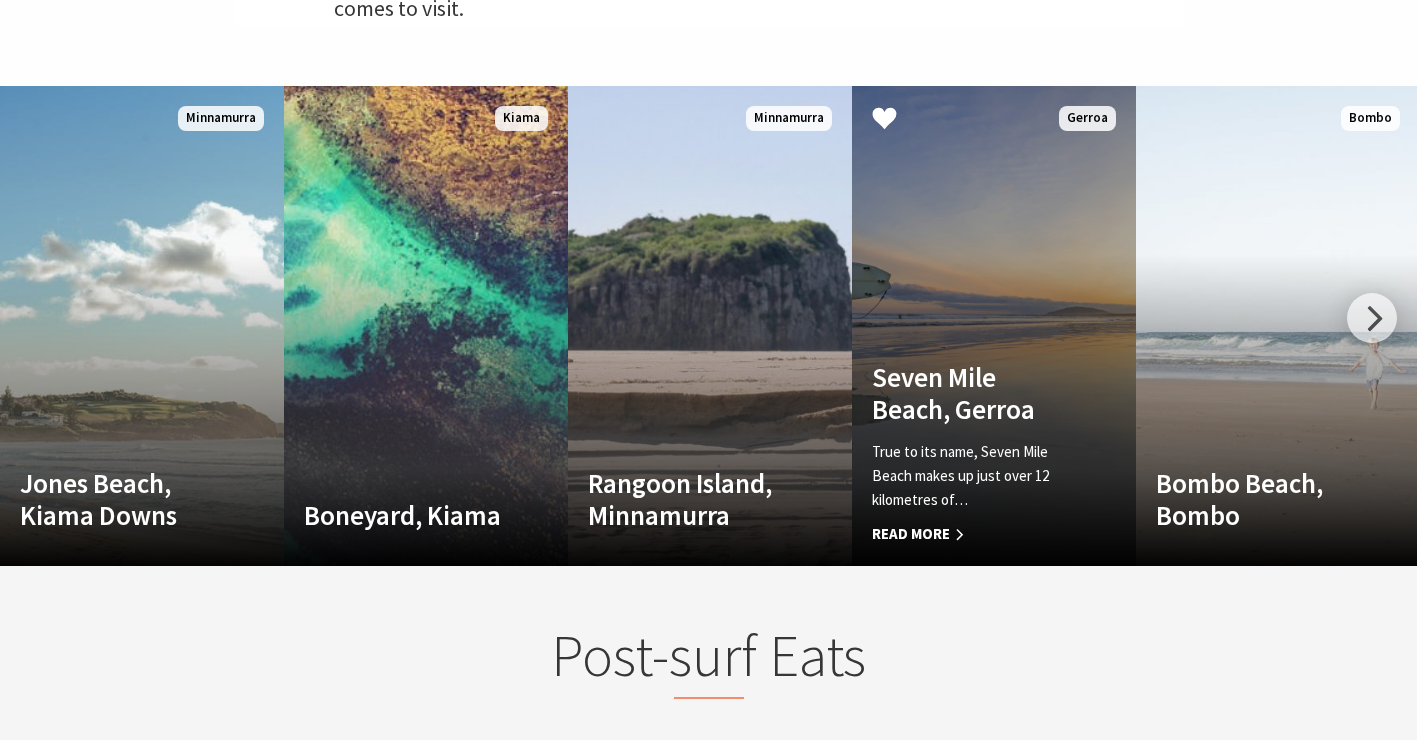 click on "True to its name, Seven Mile Beach makes up just over 12 kilometres of…
Read More" at bounding box center (972, 493) 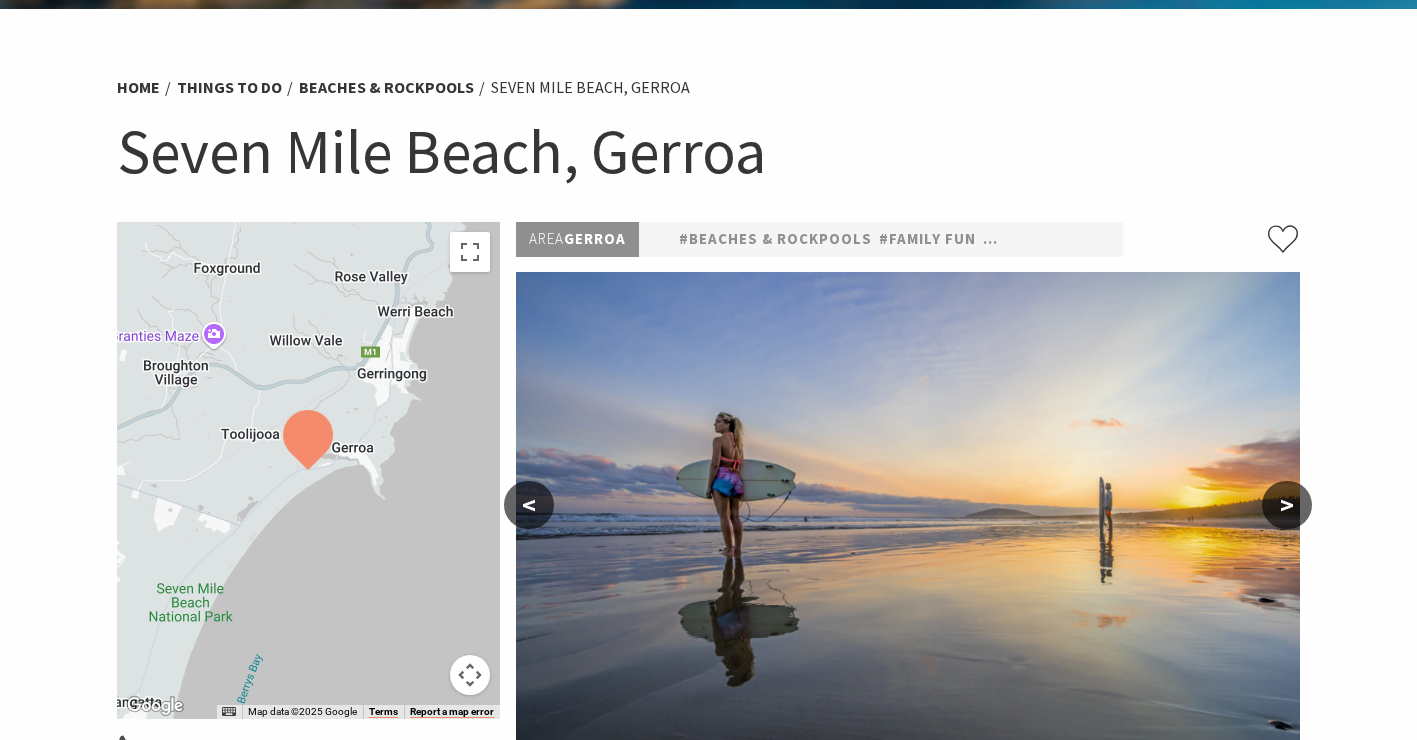 scroll, scrollTop: 188, scrollLeft: 0, axis: vertical 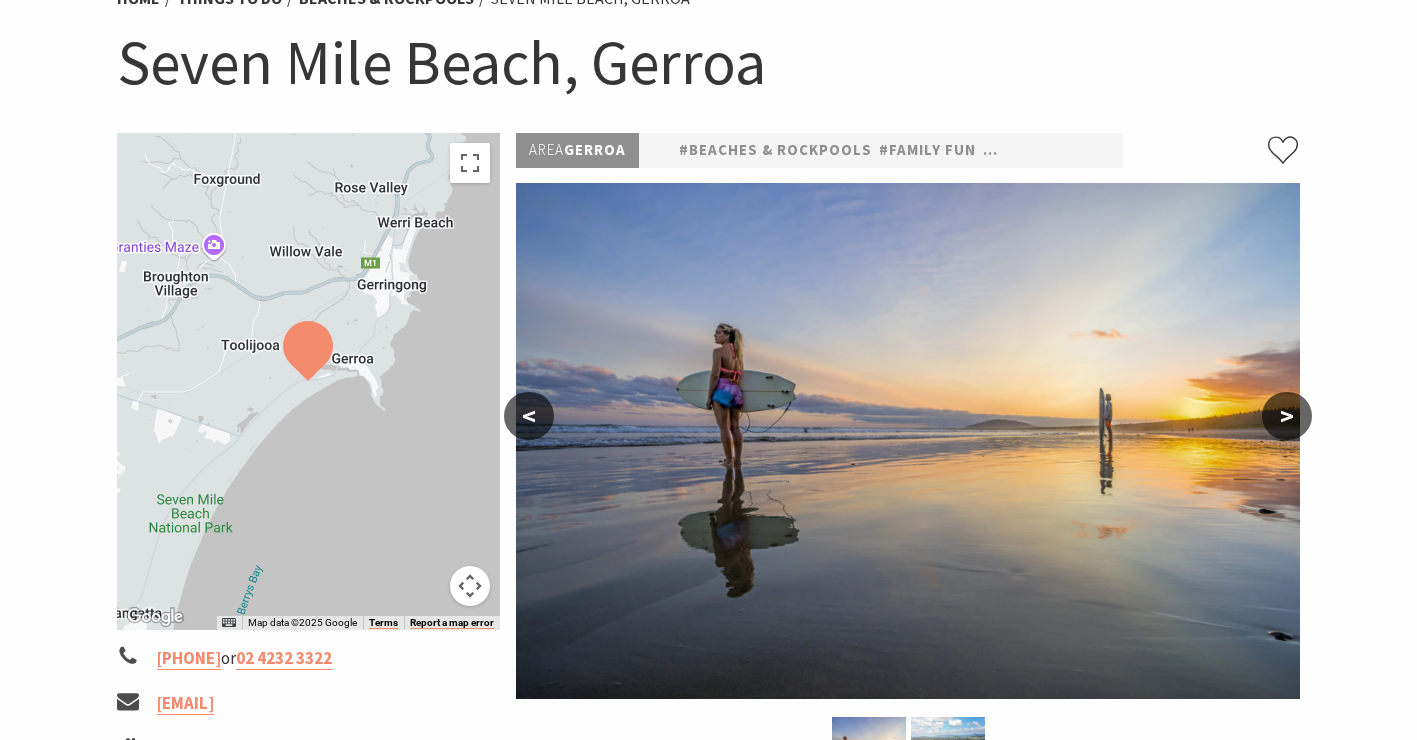 click on ">" at bounding box center [1287, 416] 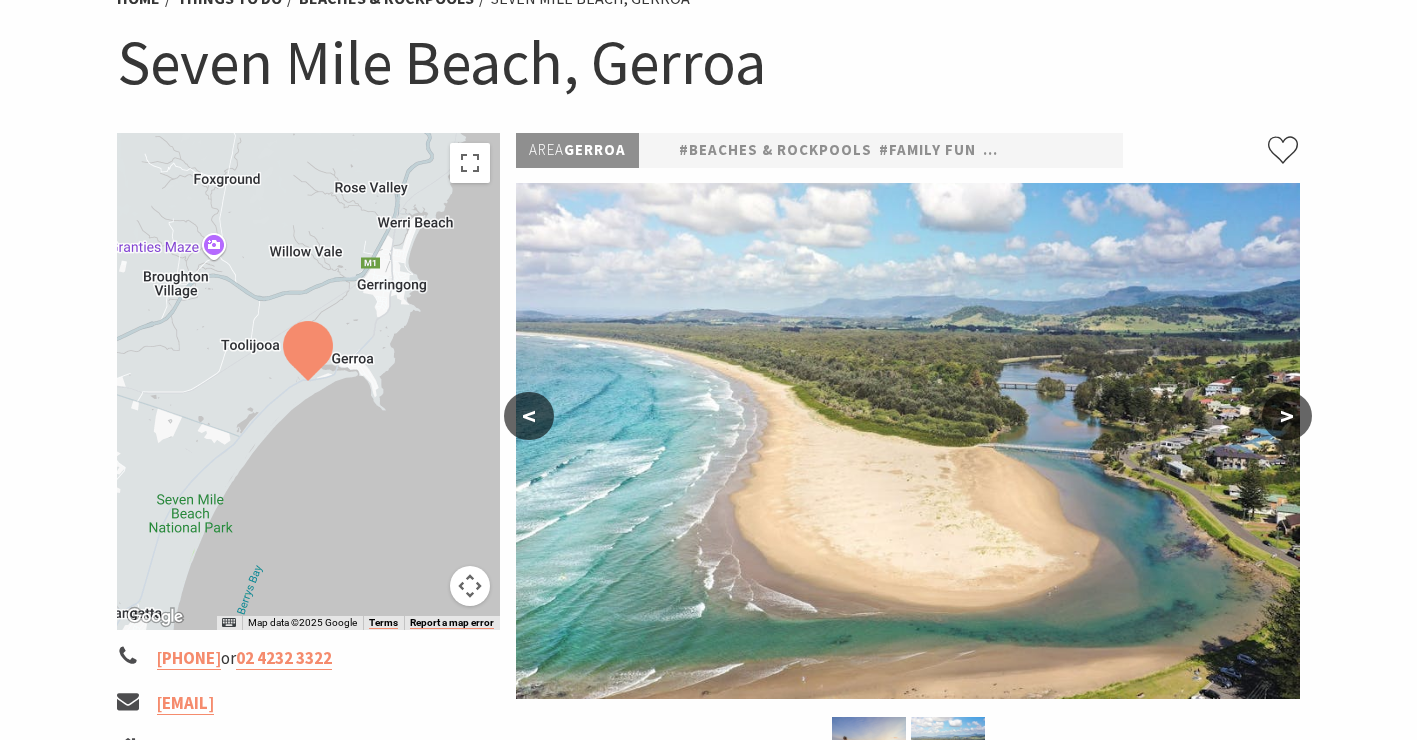 click on ">" at bounding box center [1287, 416] 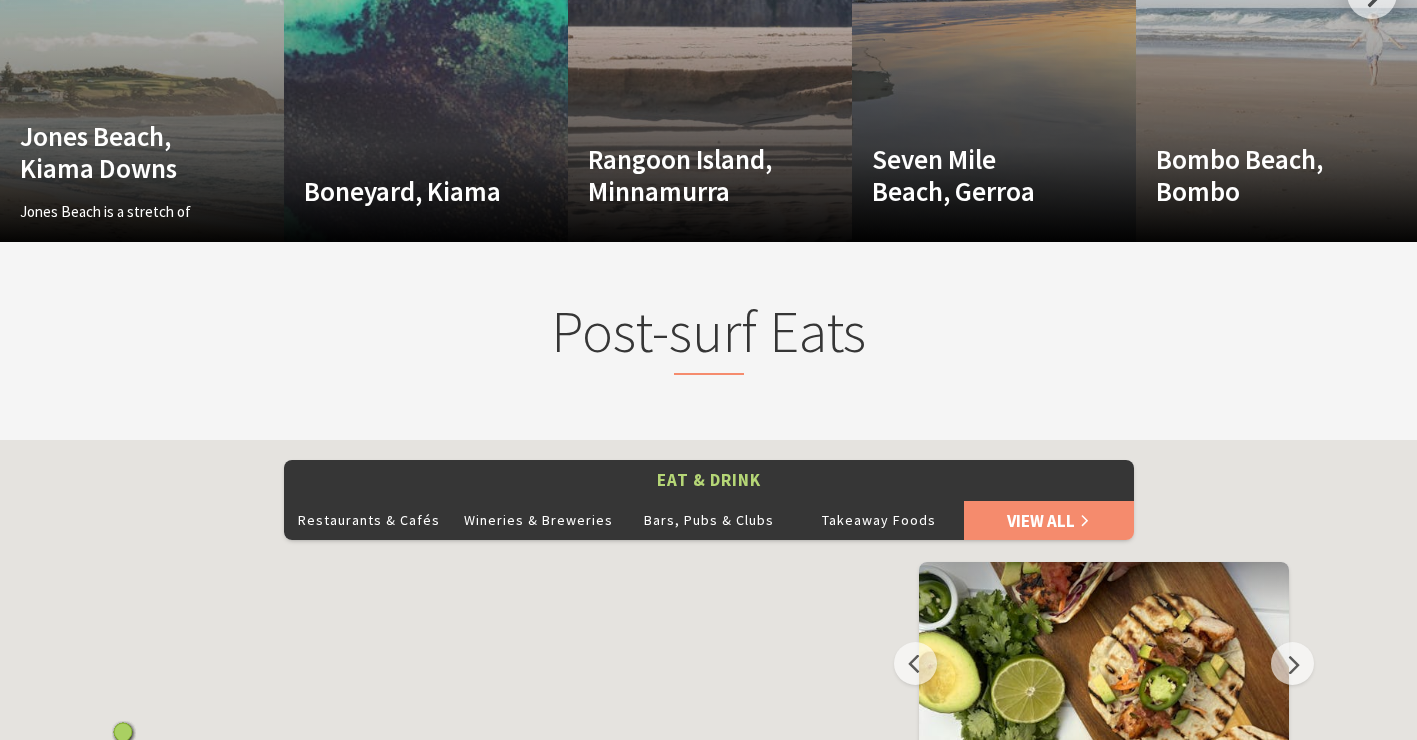 scroll, scrollTop: 1277, scrollLeft: 0, axis: vertical 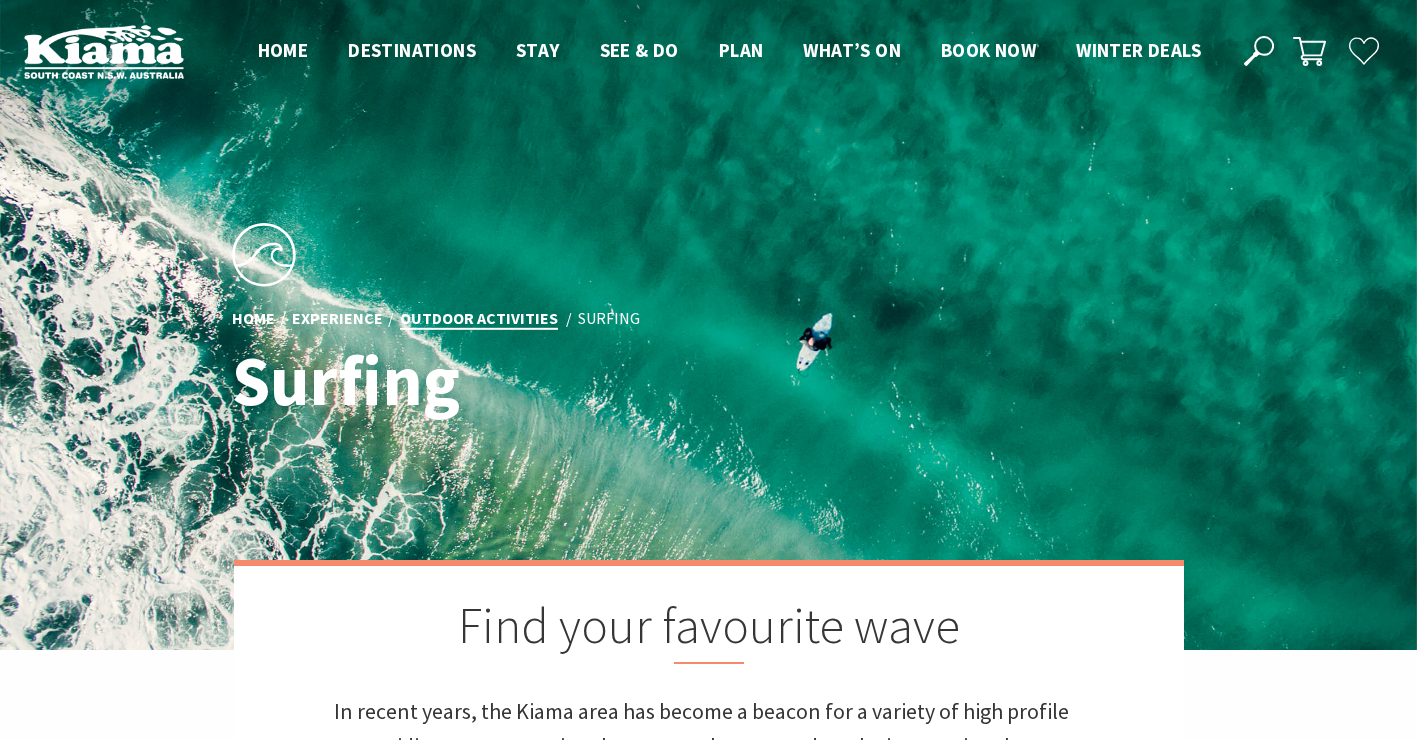 click on "Outdoor Activities" at bounding box center [479, 319] 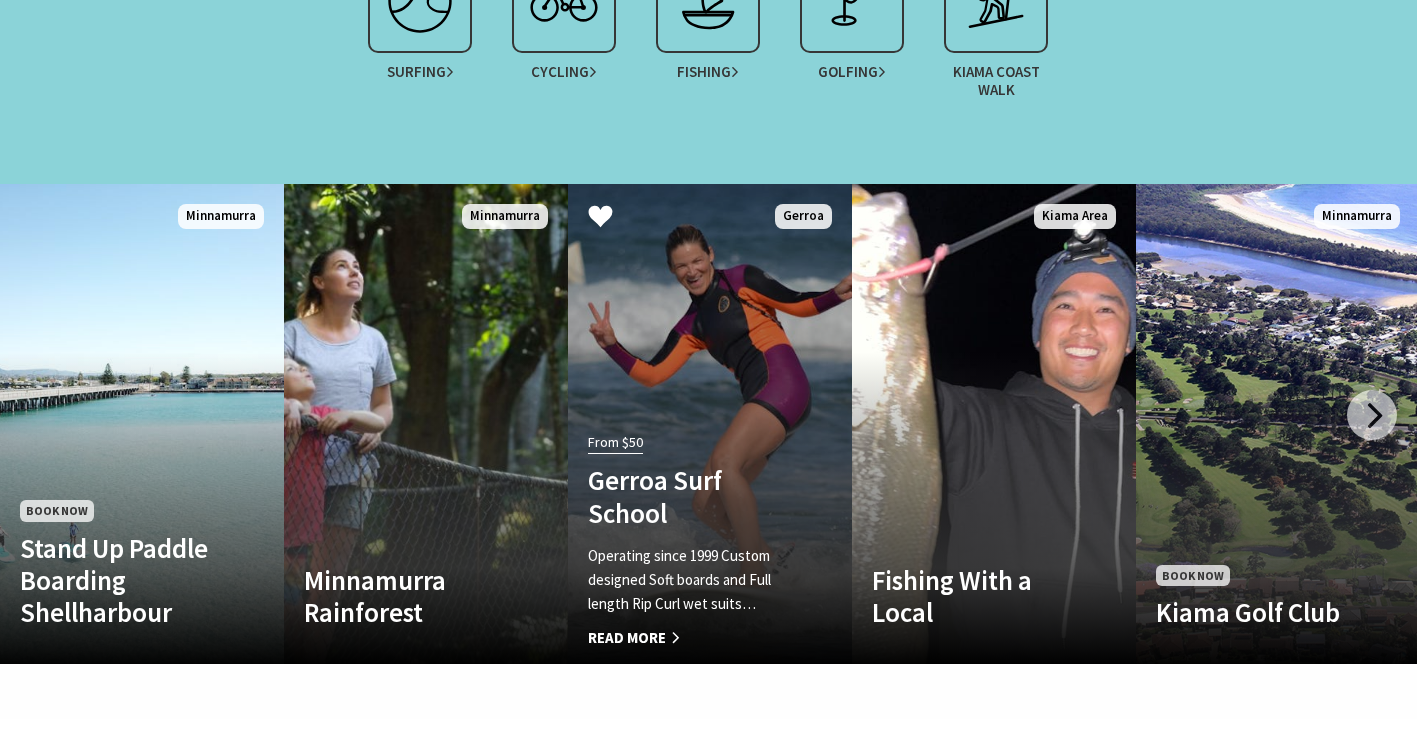 scroll, scrollTop: 1911, scrollLeft: 0, axis: vertical 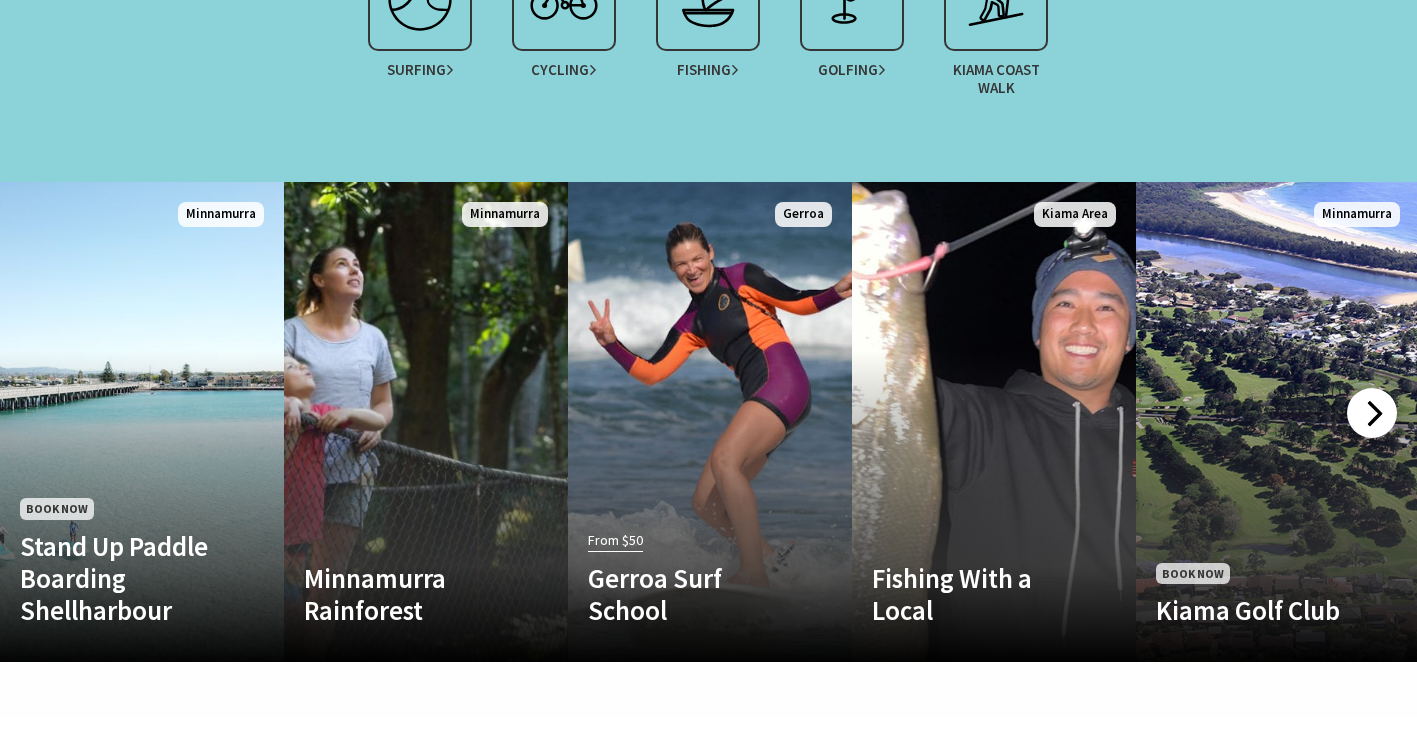 click at bounding box center (1372, 413) 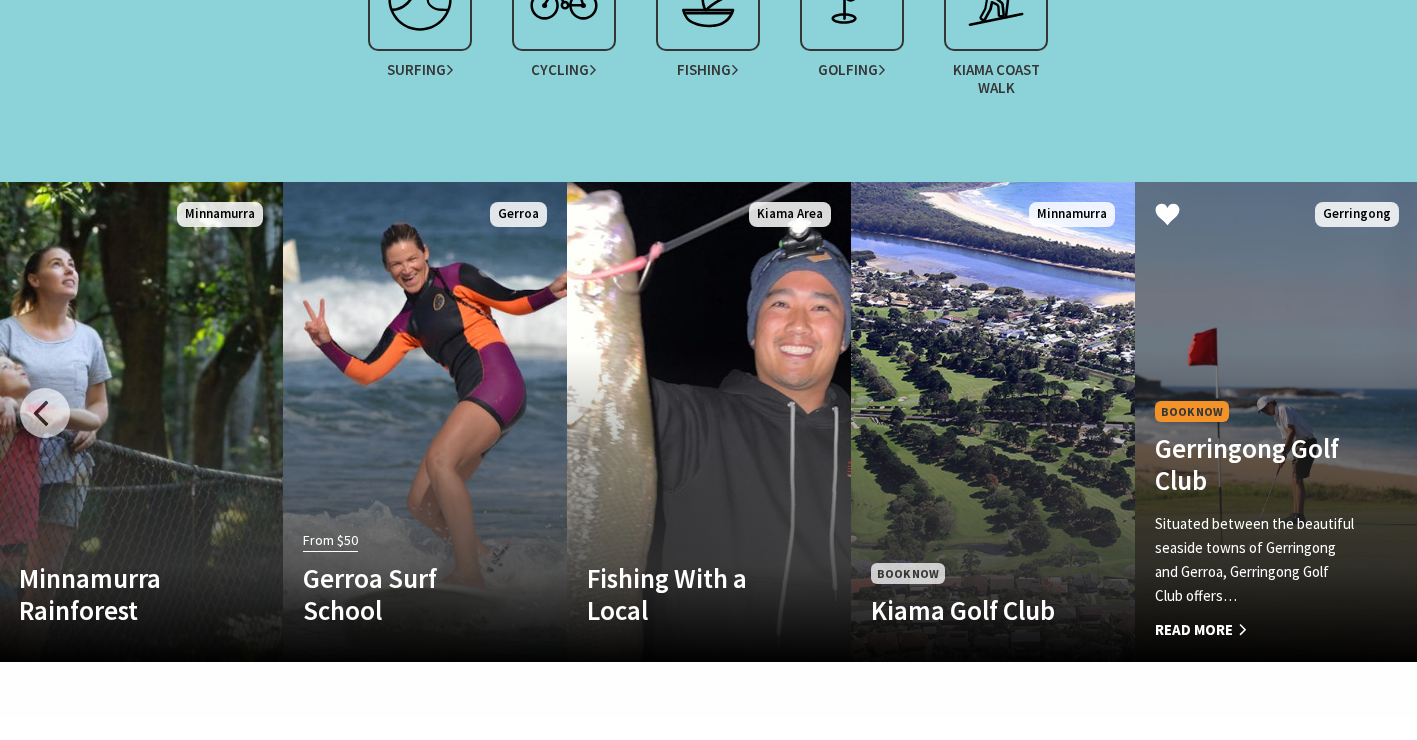 drag, startPoint x: 1378, startPoint y: 421, endPoint x: 1358, endPoint y: 557, distance: 137.46272 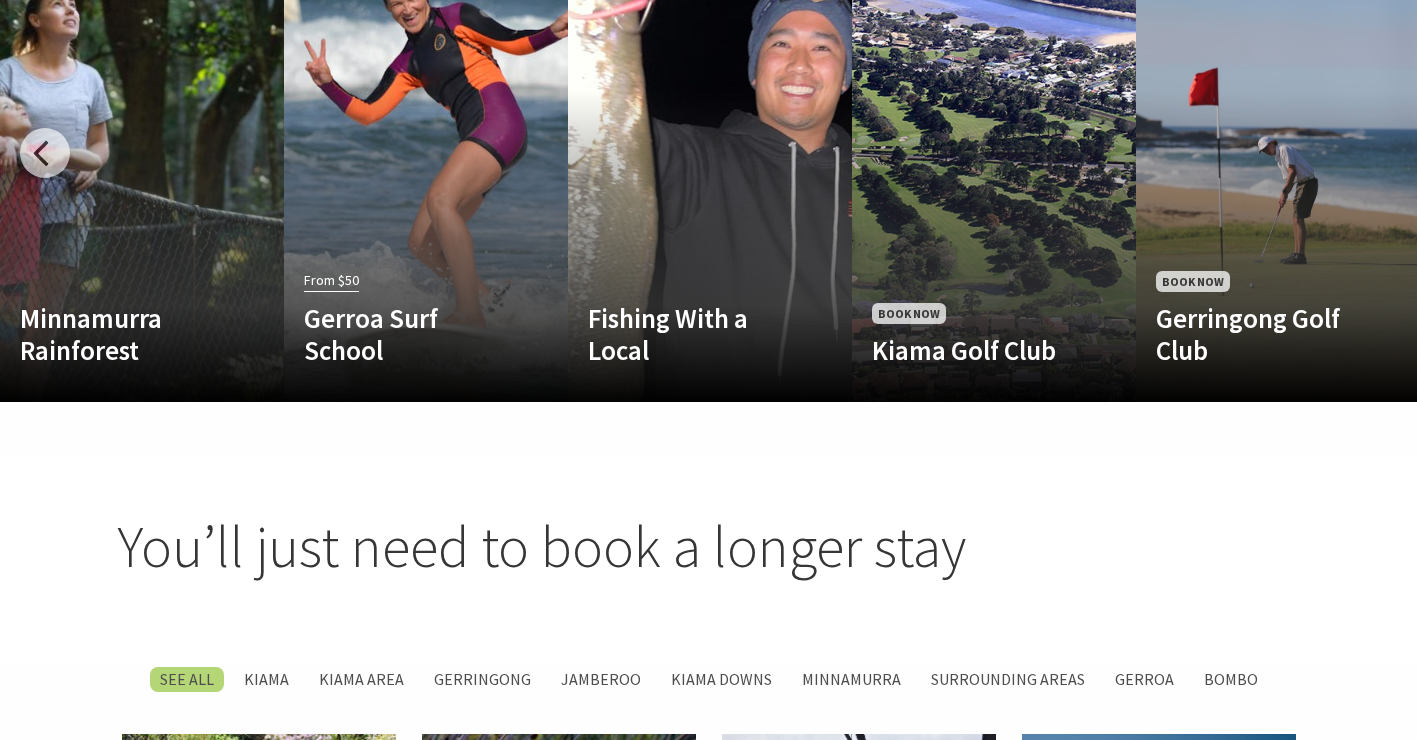 scroll, scrollTop: 1965, scrollLeft: 0, axis: vertical 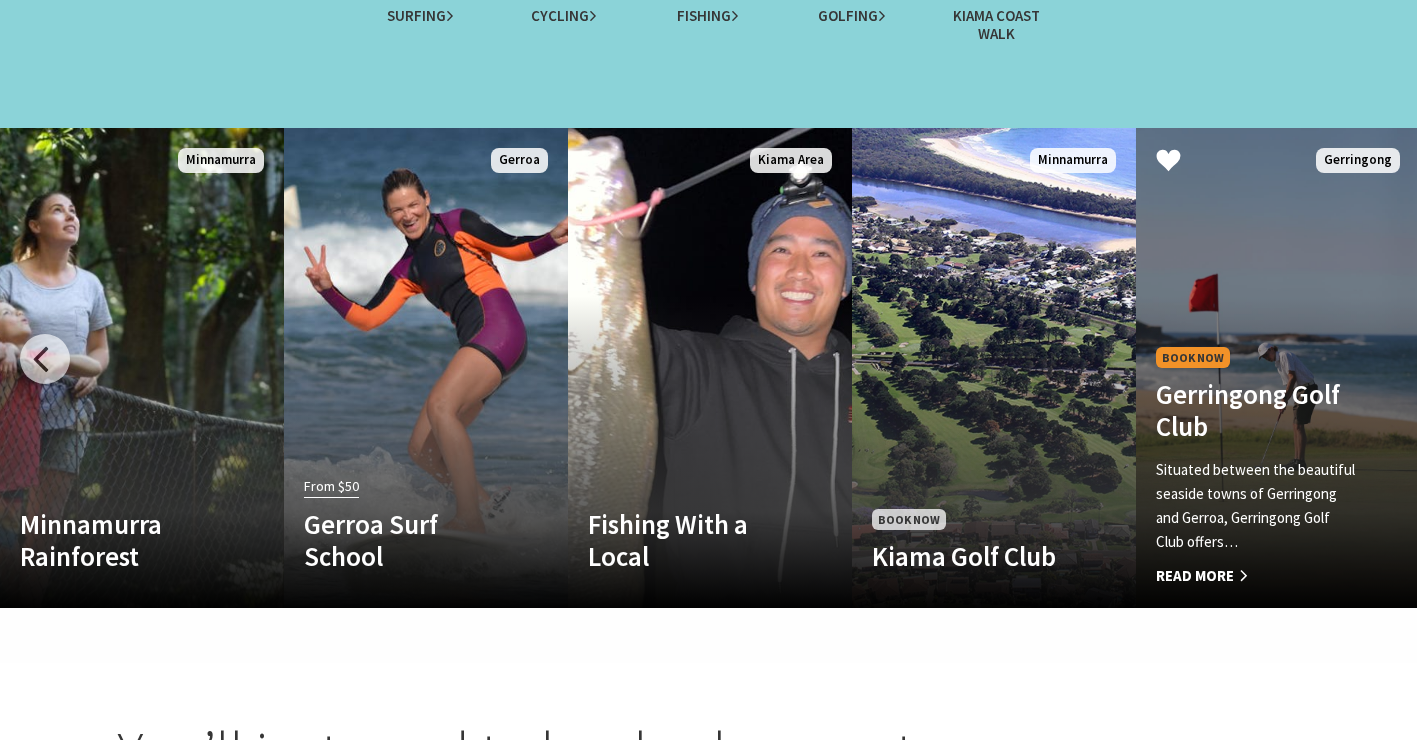 click on "Read More" at bounding box center [1256, 576] 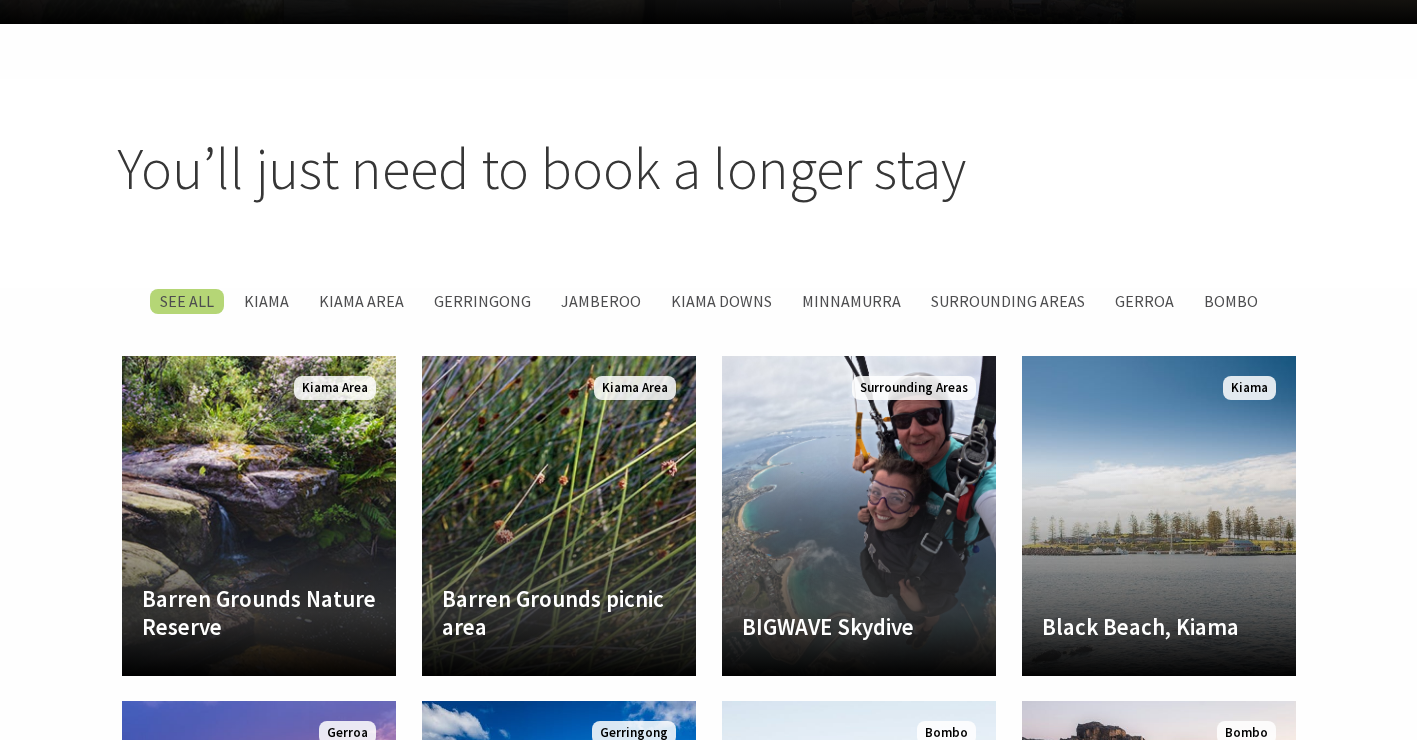 scroll, scrollTop: 2538, scrollLeft: 0, axis: vertical 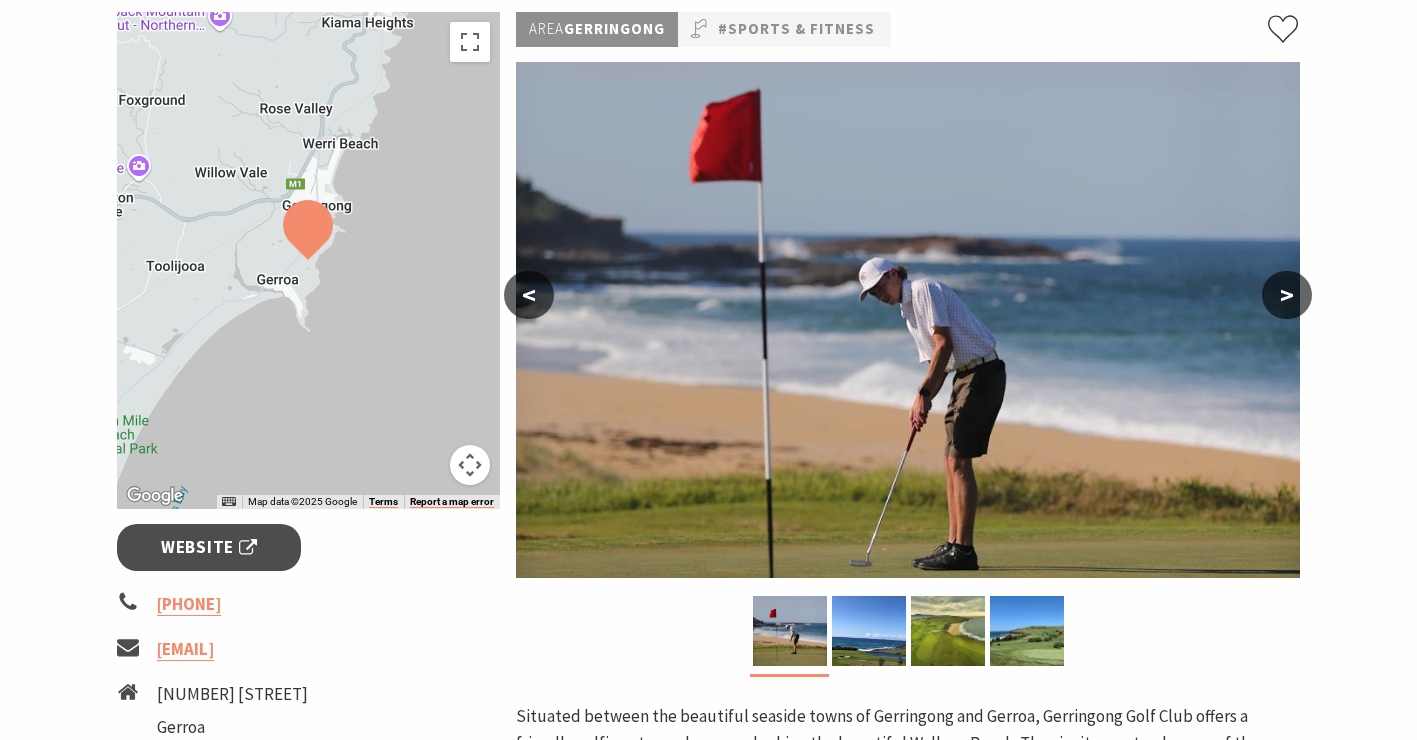 click on ">" at bounding box center [1287, 295] 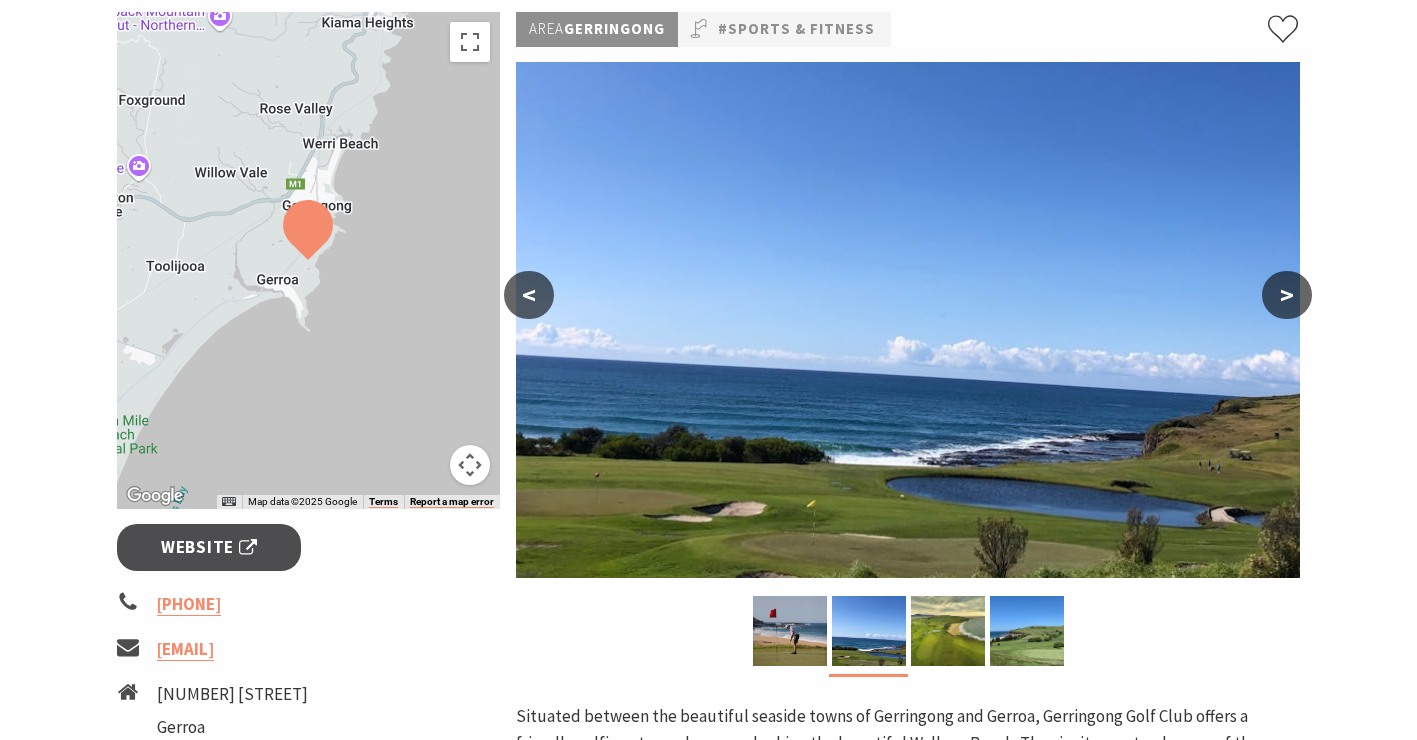 click on ">" at bounding box center (1287, 295) 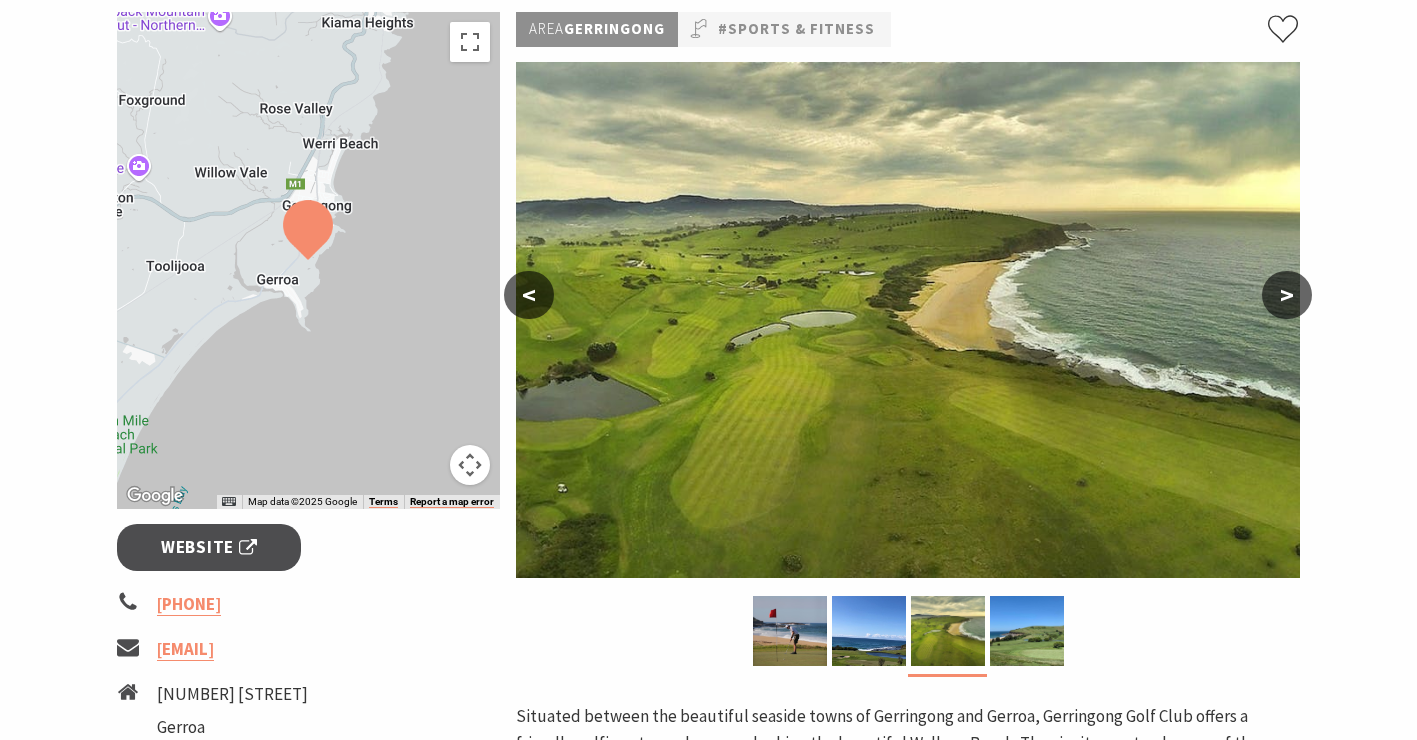 click on ">" at bounding box center (1287, 295) 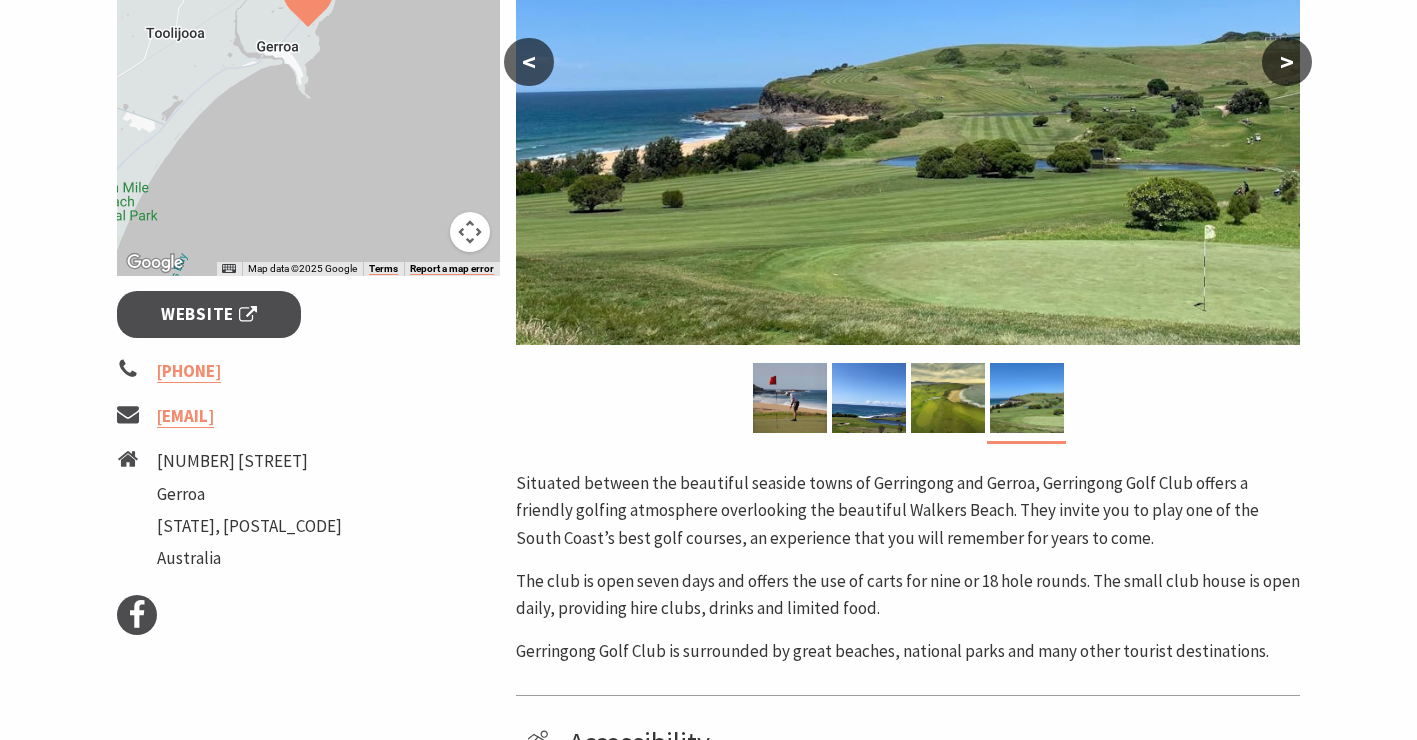 scroll, scrollTop: 543, scrollLeft: 0, axis: vertical 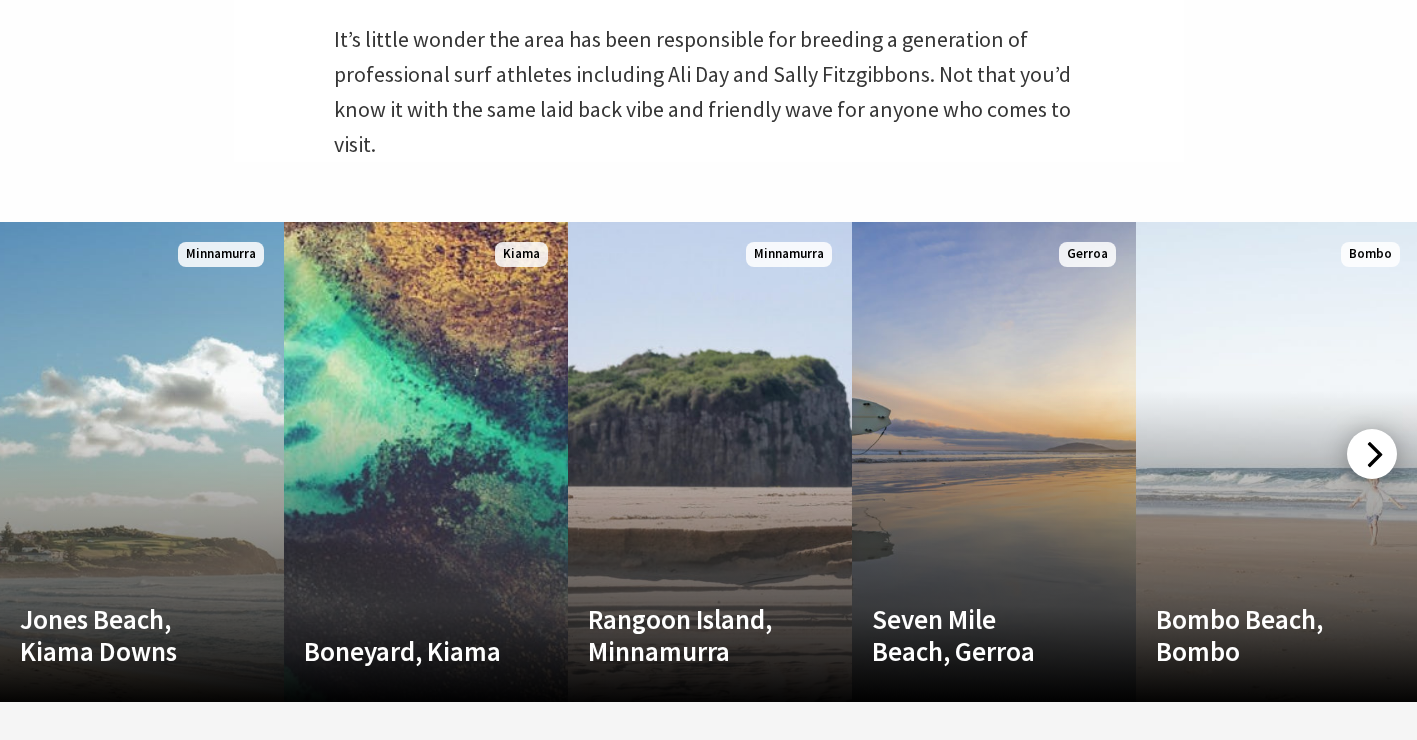 click at bounding box center [1372, 454] 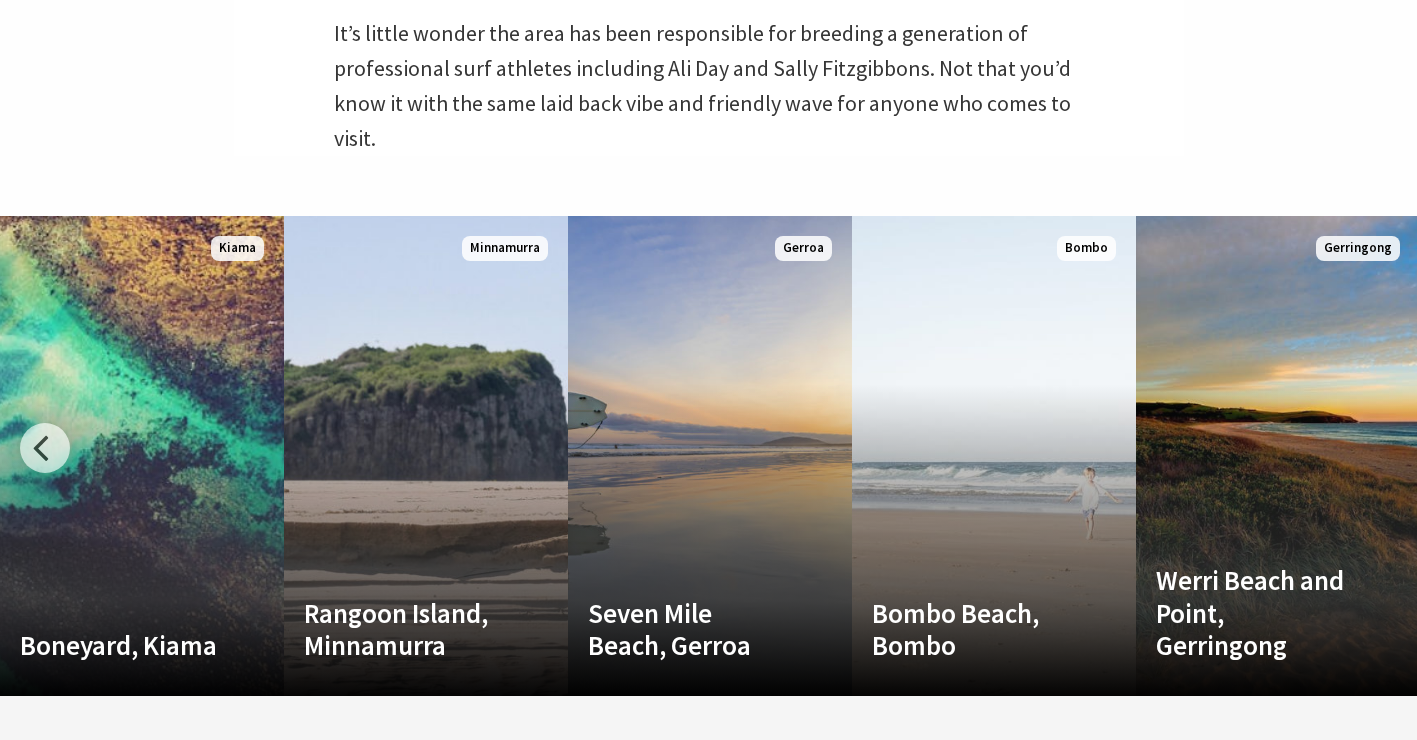 scroll, scrollTop: 801, scrollLeft: 0, axis: vertical 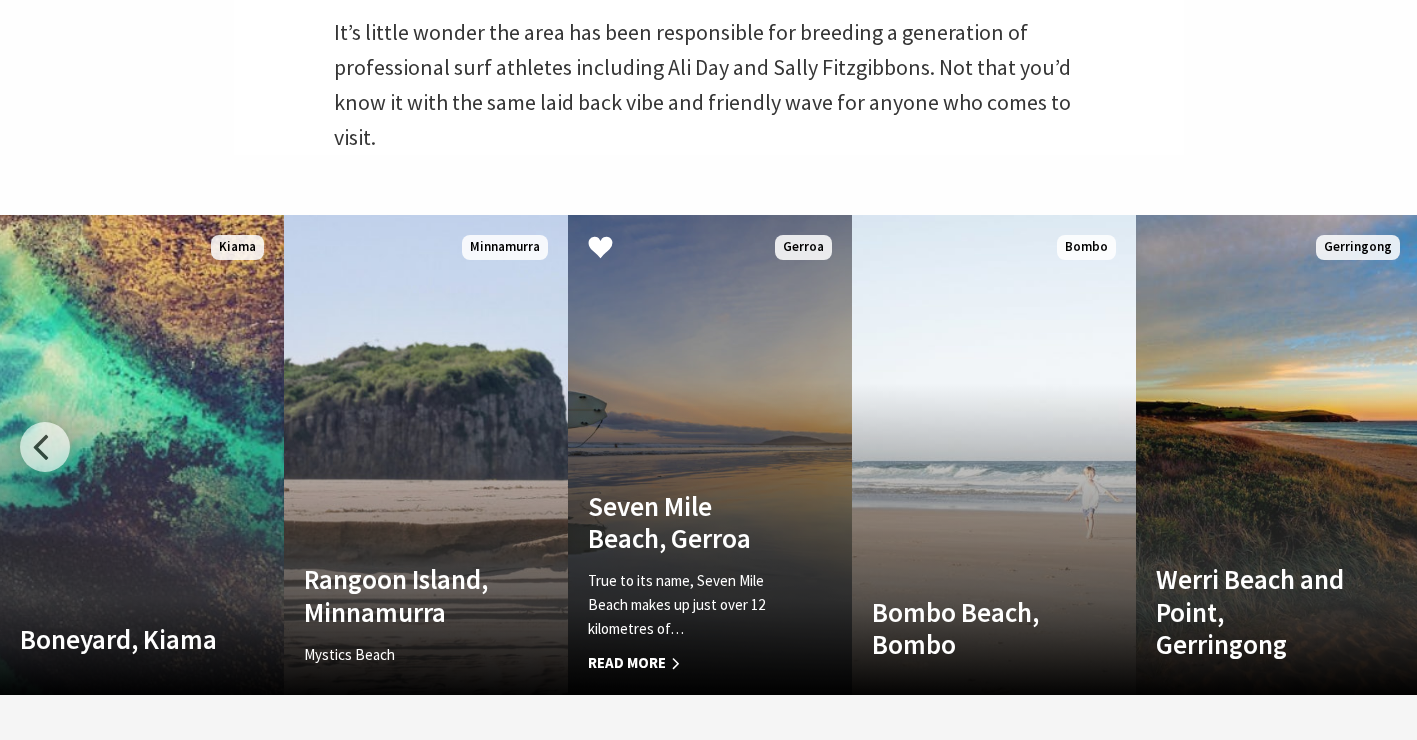 click on "True to its name, Seven Mile Beach makes up just over 12 kilometres of…" at bounding box center [688, 605] 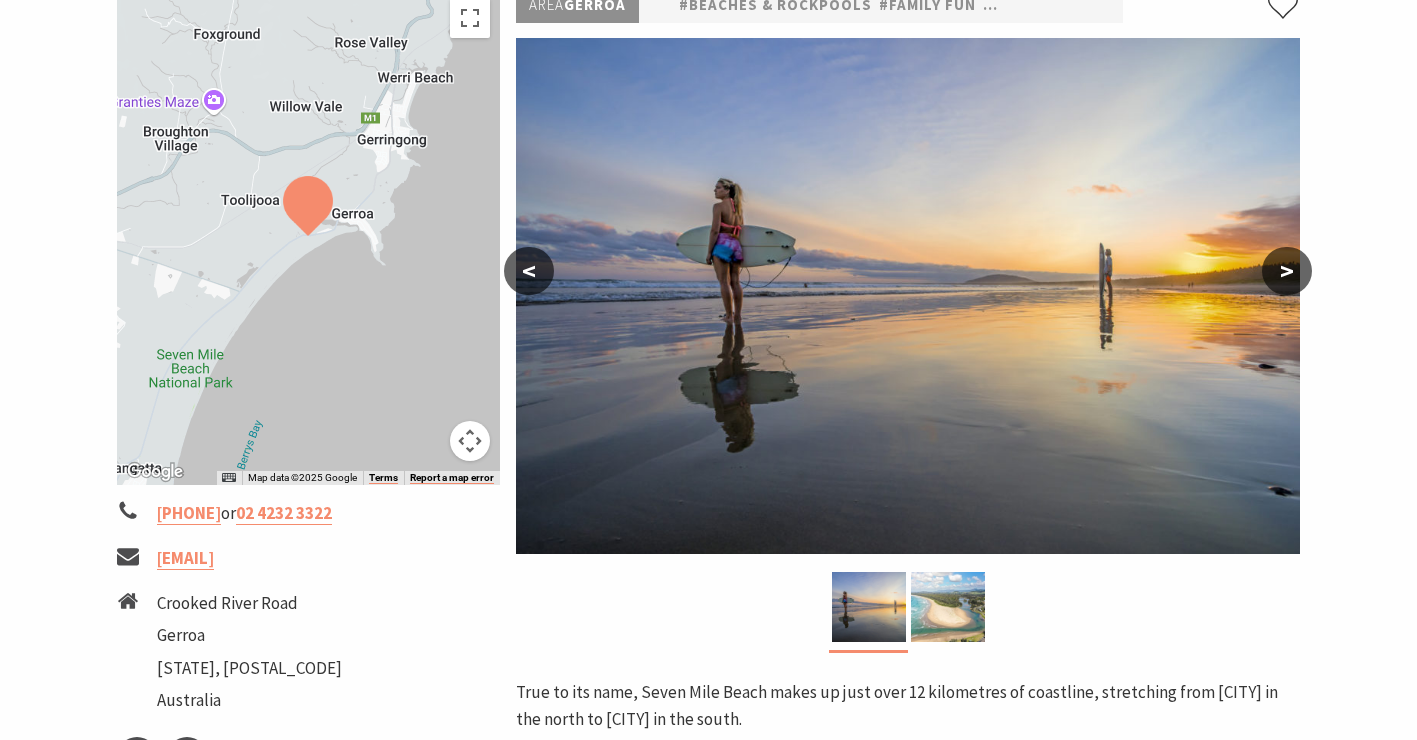 scroll, scrollTop: 0, scrollLeft: 0, axis: both 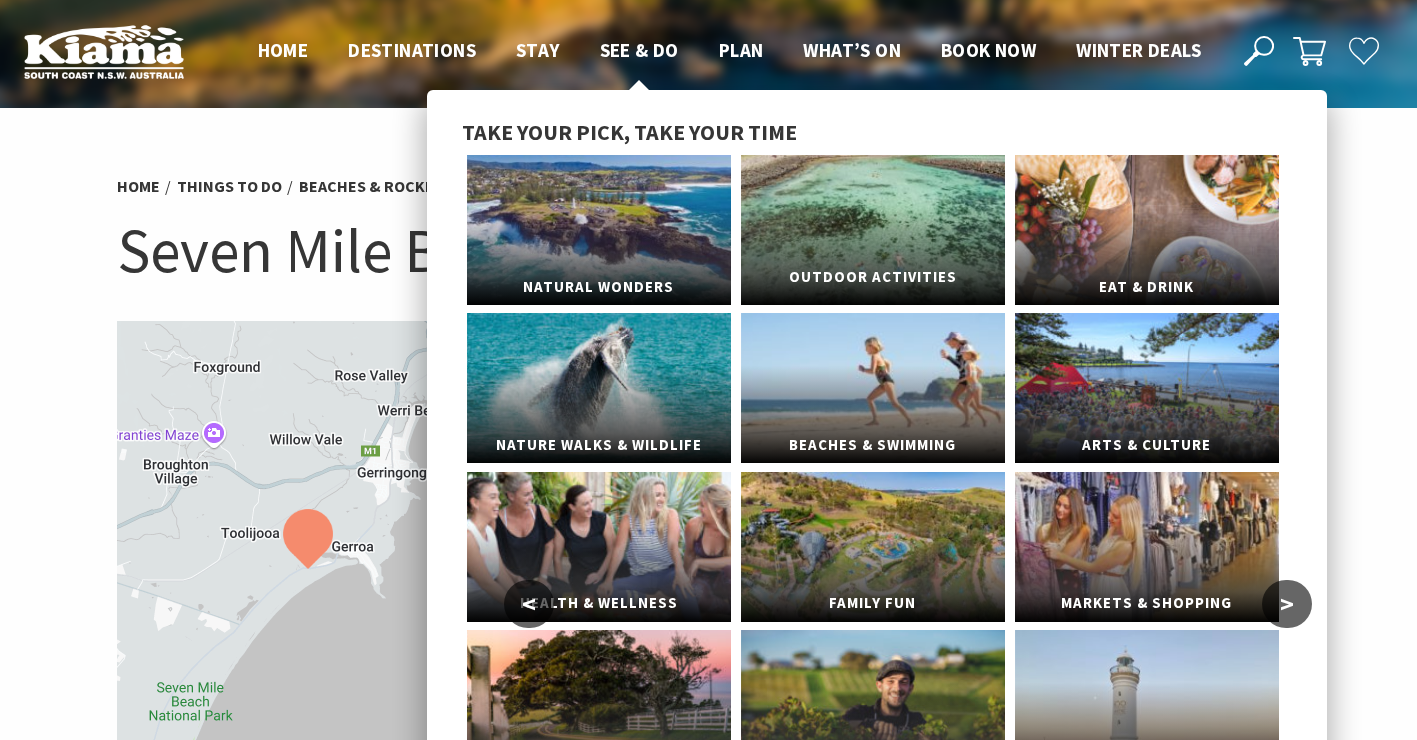 click on "Outdoor Activities" at bounding box center [873, 230] 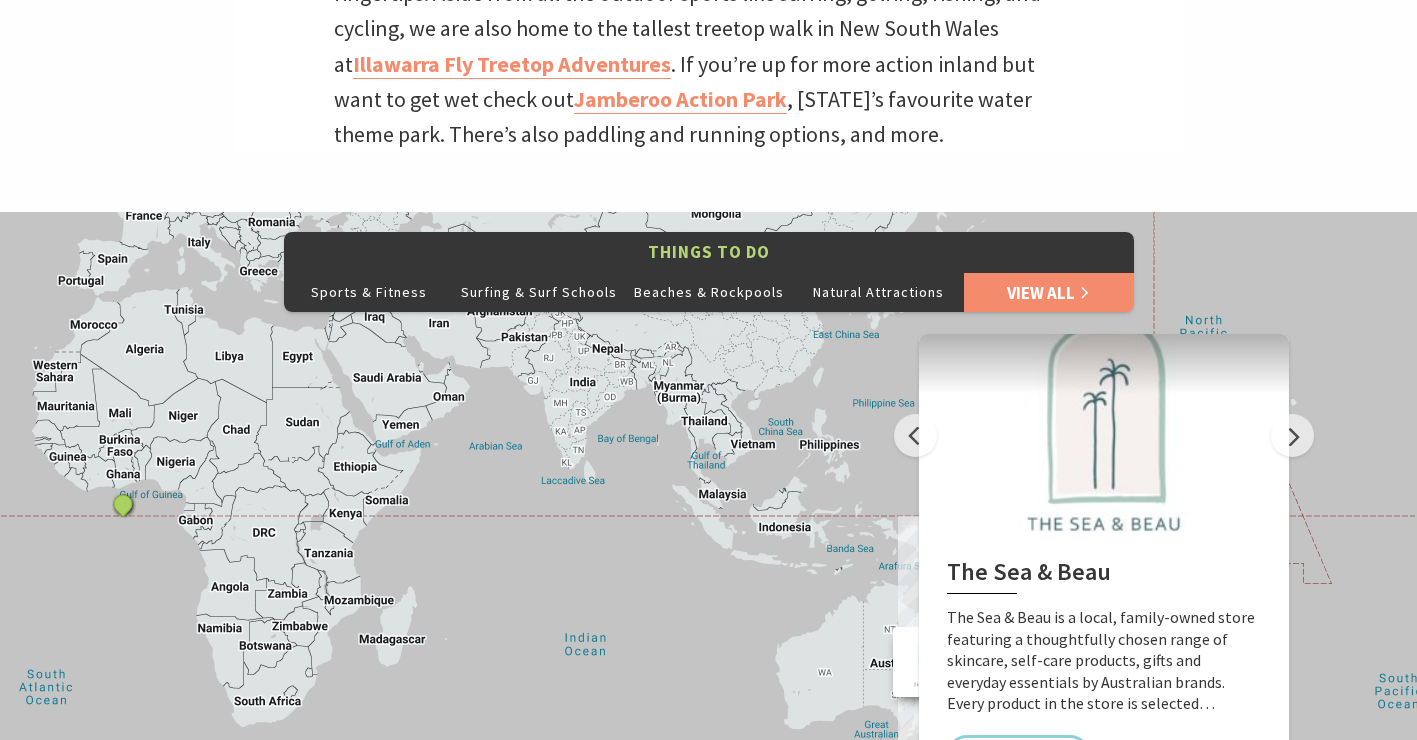 scroll, scrollTop: 572, scrollLeft: 0, axis: vertical 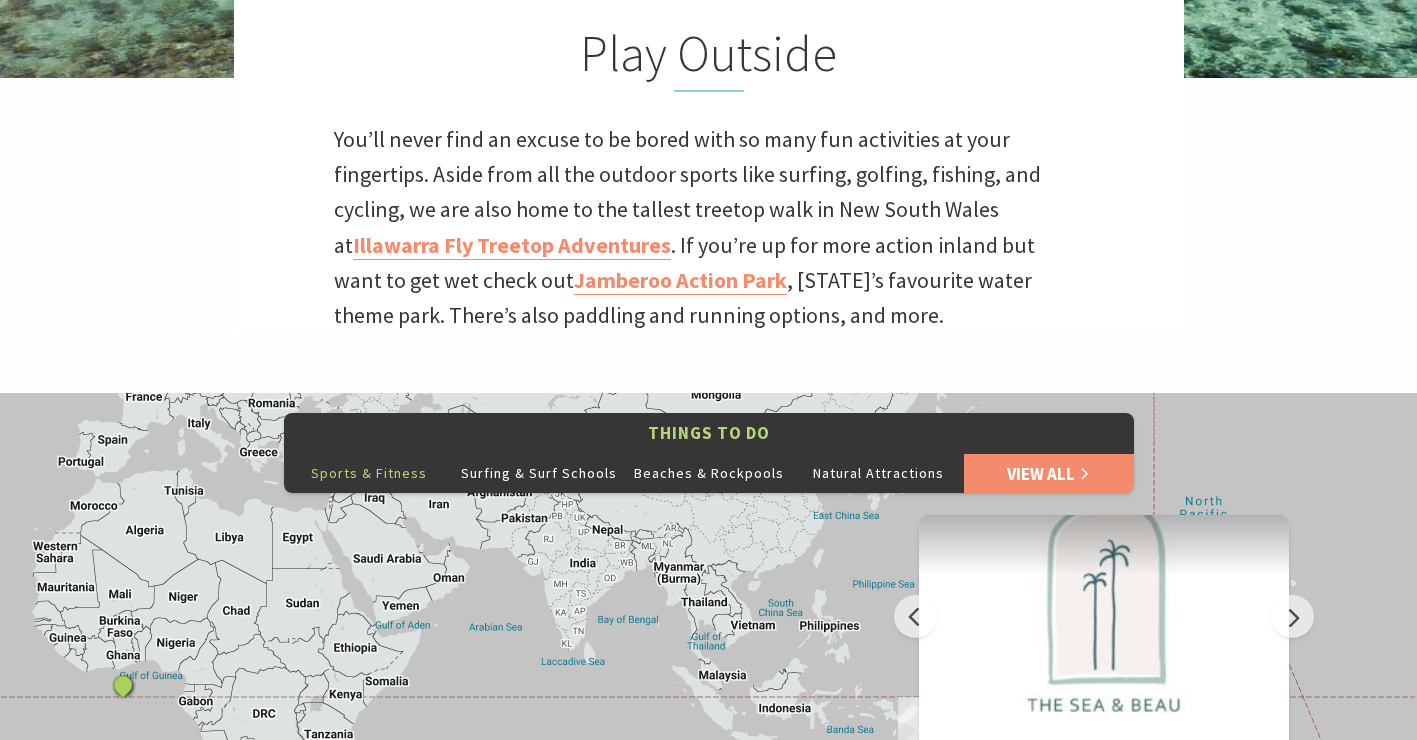 click on "Sports & Fitness" at bounding box center (369, 473) 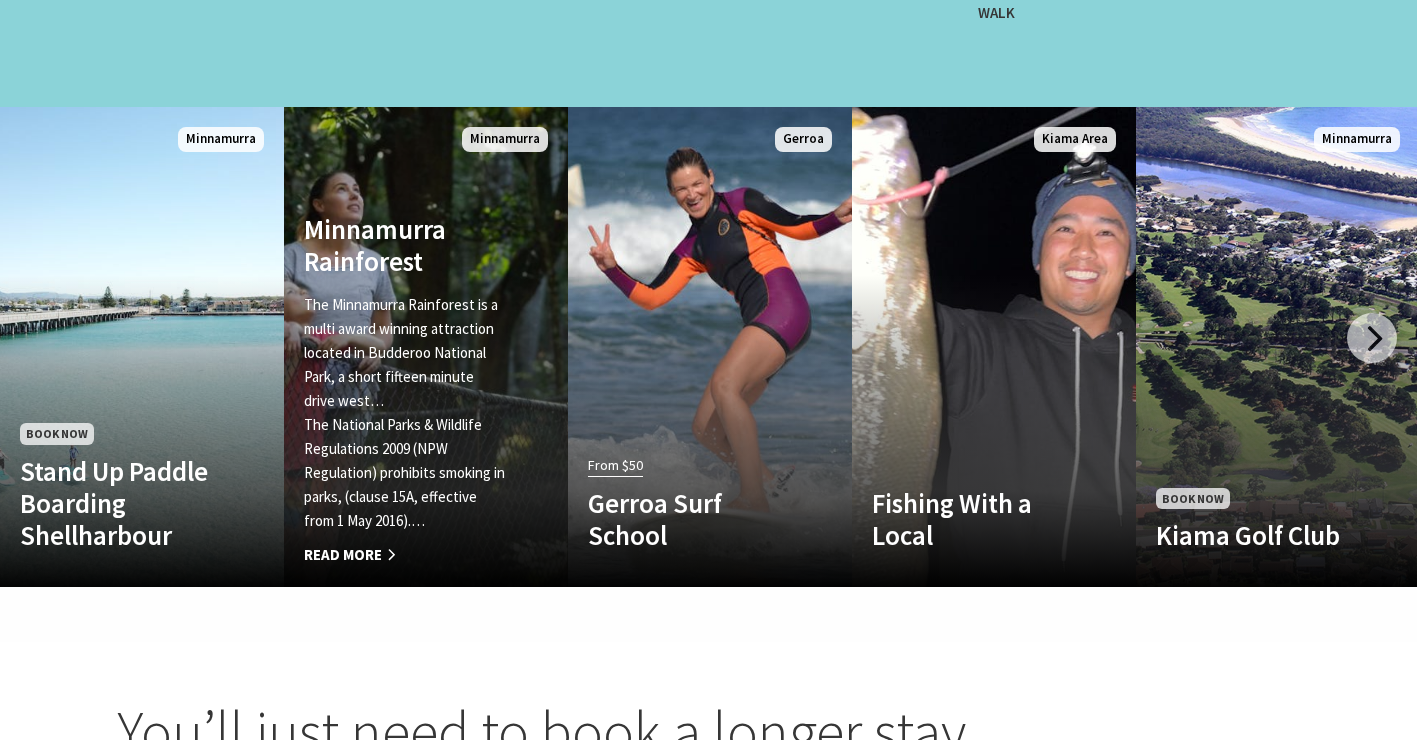 scroll, scrollTop: 1982, scrollLeft: 0, axis: vertical 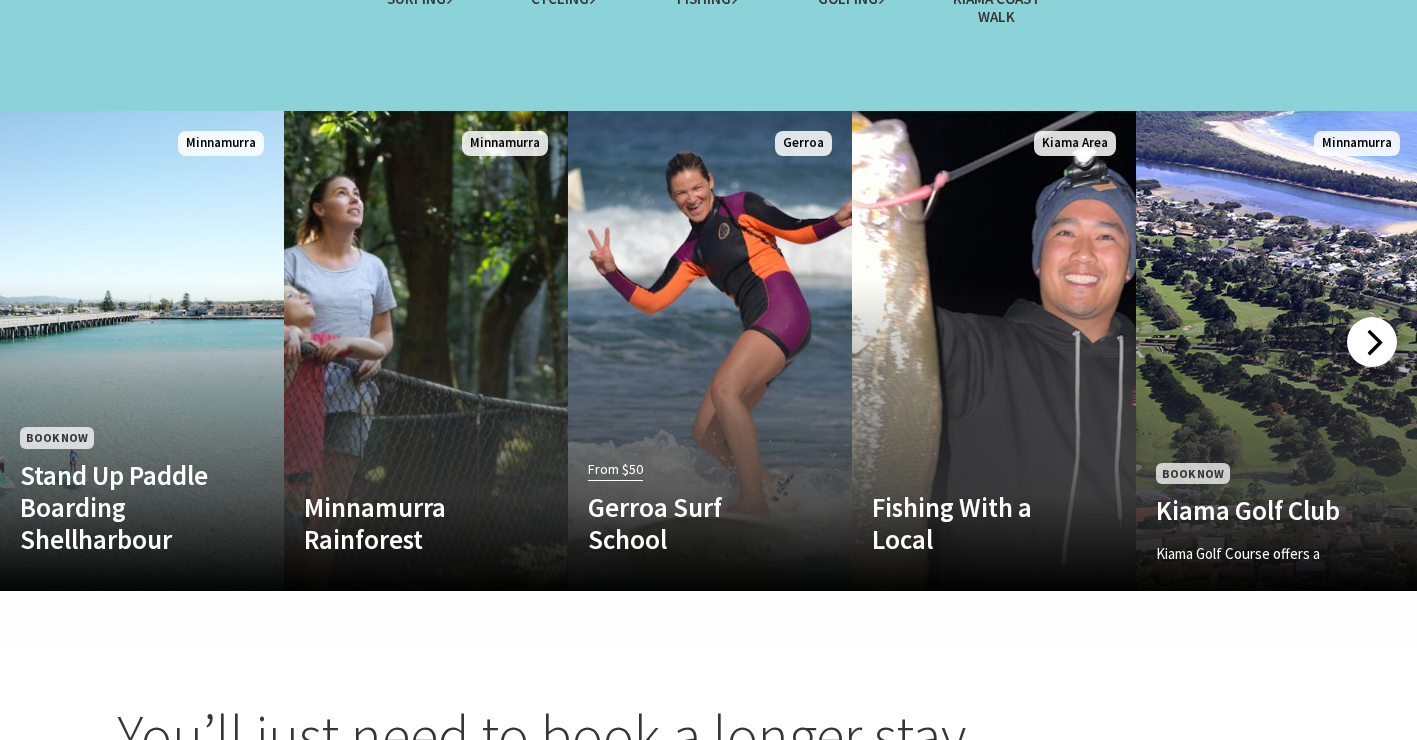 click at bounding box center (1372, 342) 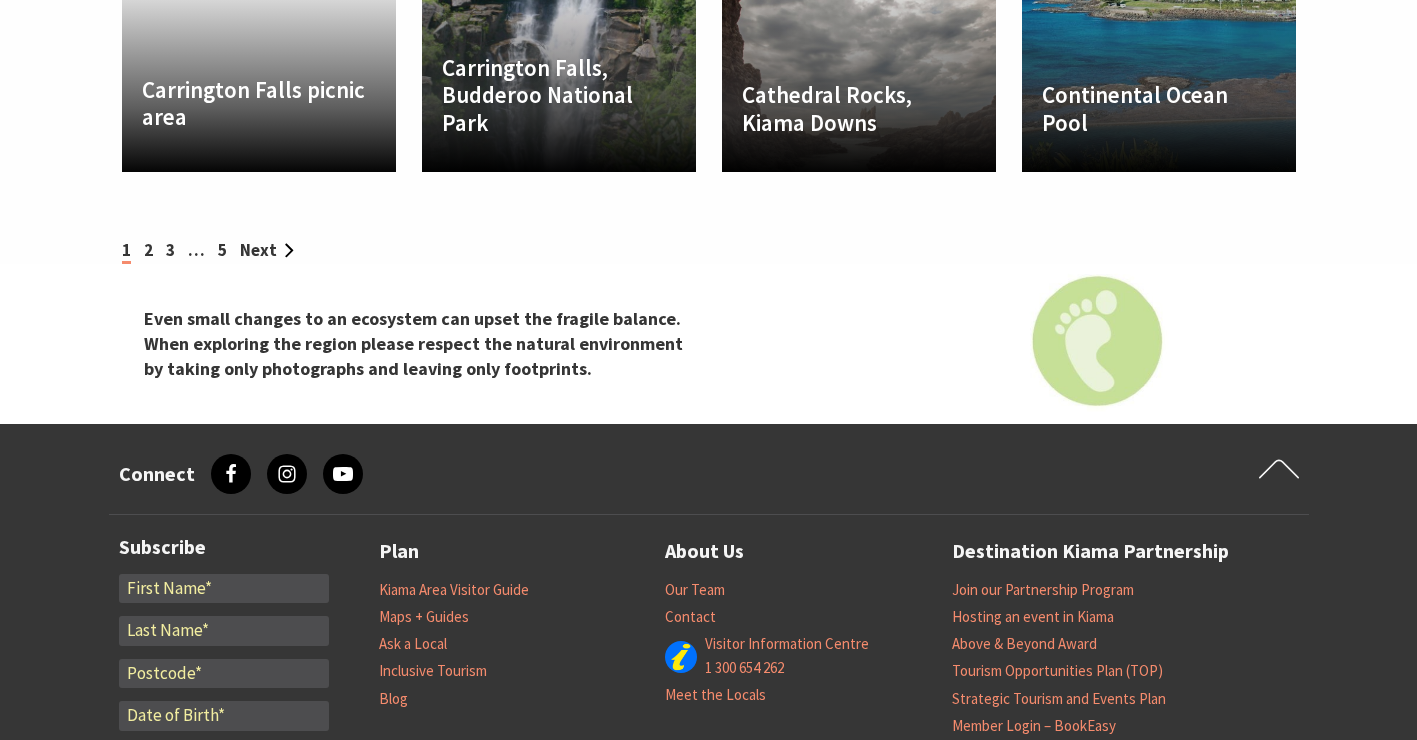 scroll, scrollTop: 4089, scrollLeft: 0, axis: vertical 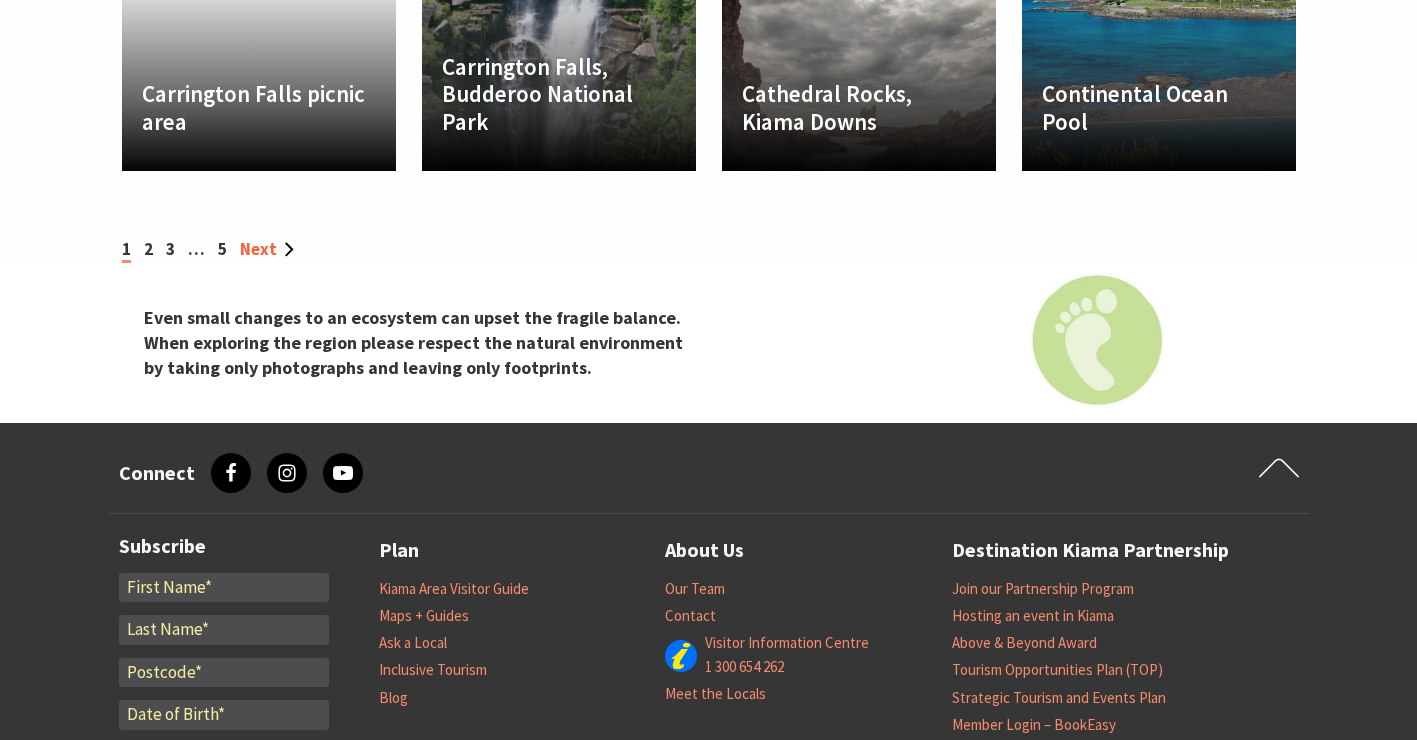 click on "Next" at bounding box center [267, 249] 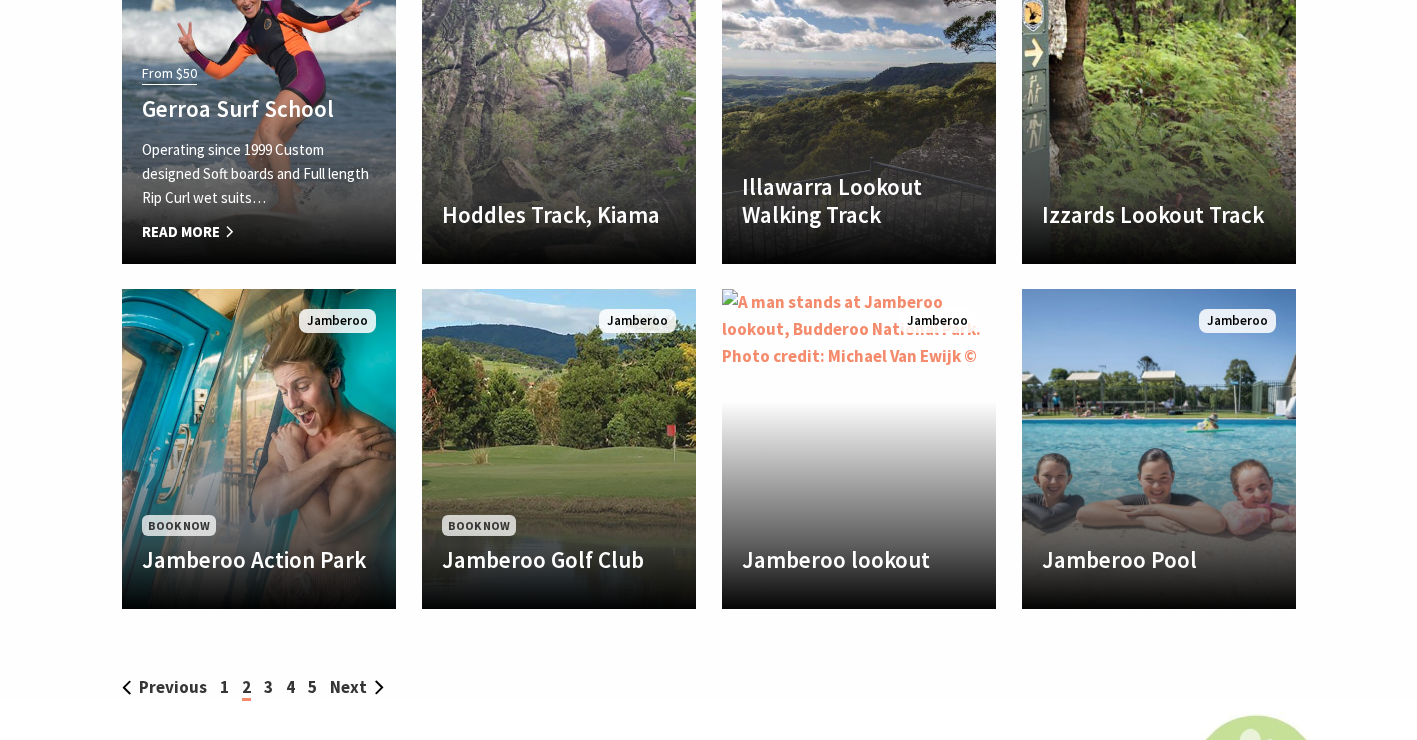 scroll, scrollTop: 3652, scrollLeft: 0, axis: vertical 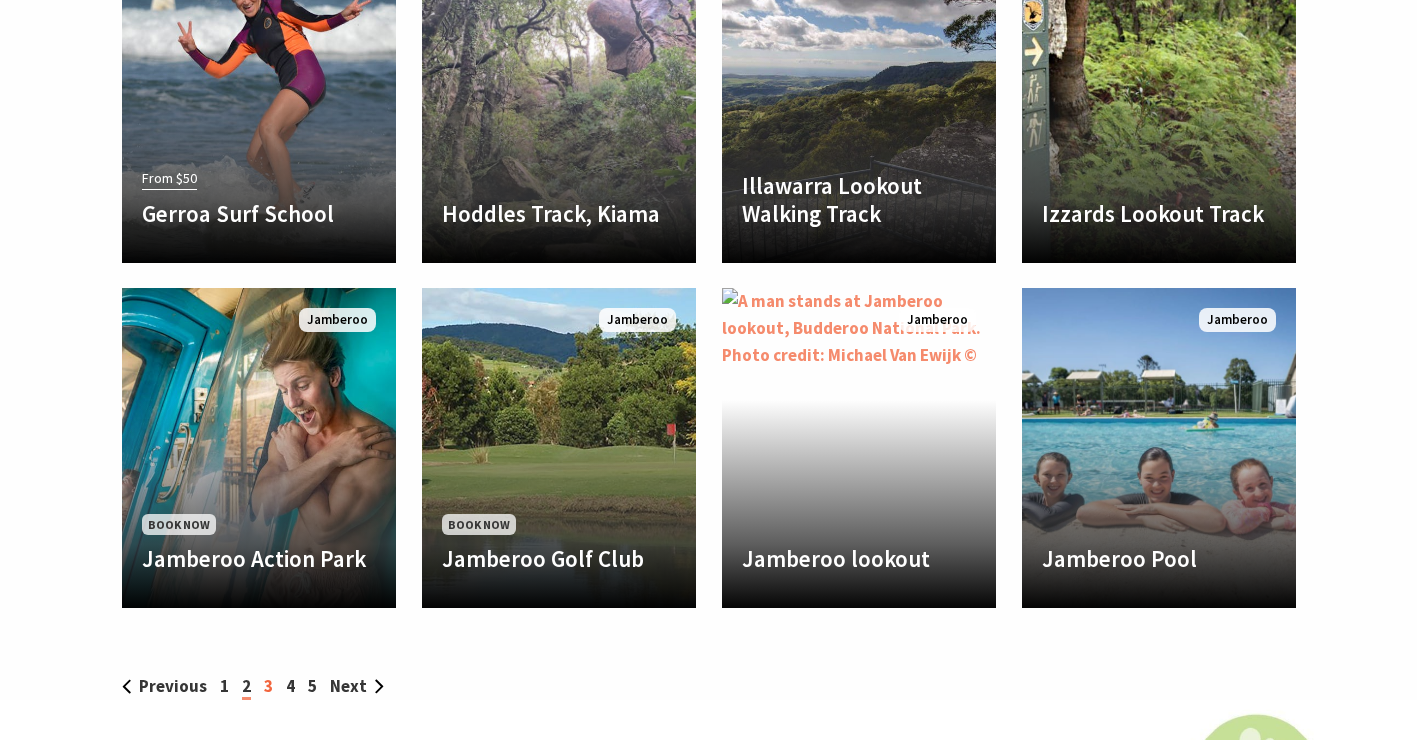 click on "3" at bounding box center (268, 686) 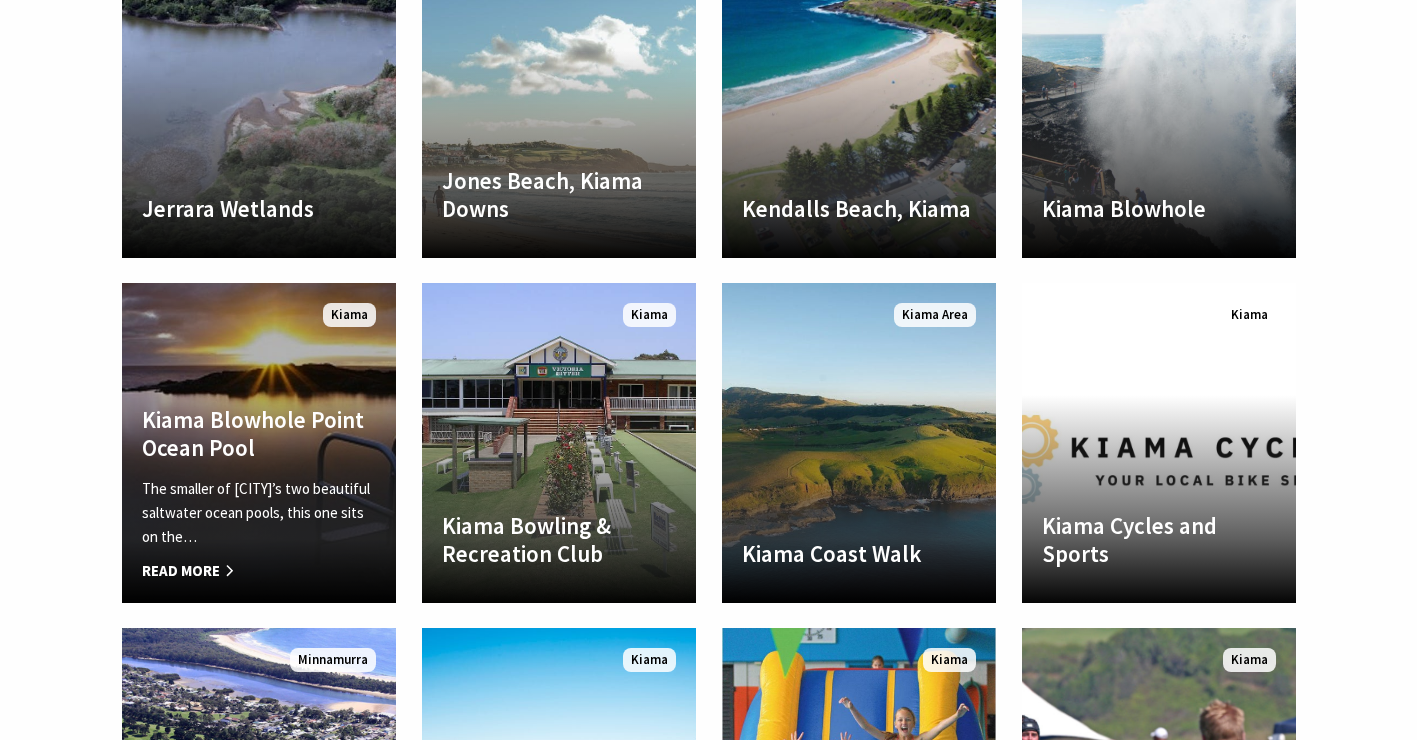 scroll, scrollTop: 2968, scrollLeft: 0, axis: vertical 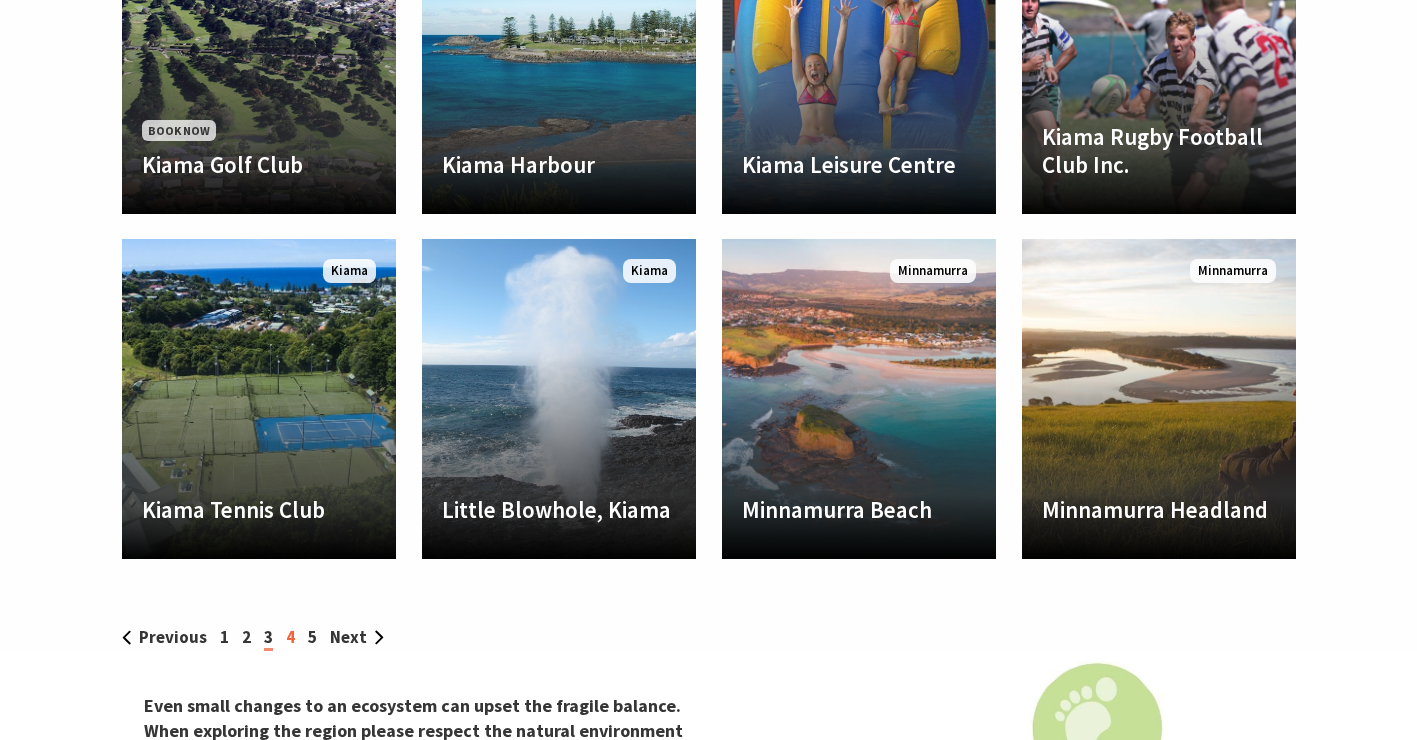 click on "4" at bounding box center (290, 637) 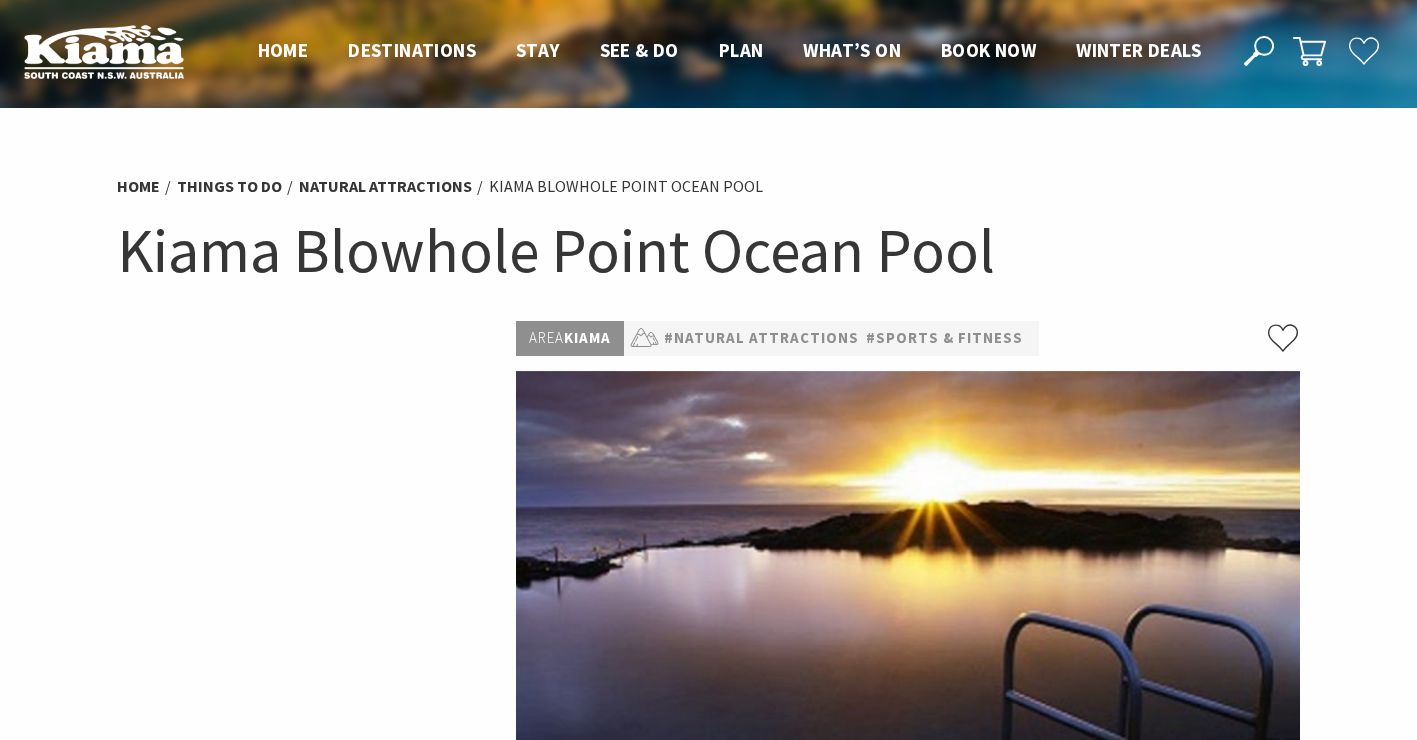scroll, scrollTop: 0, scrollLeft: 0, axis: both 